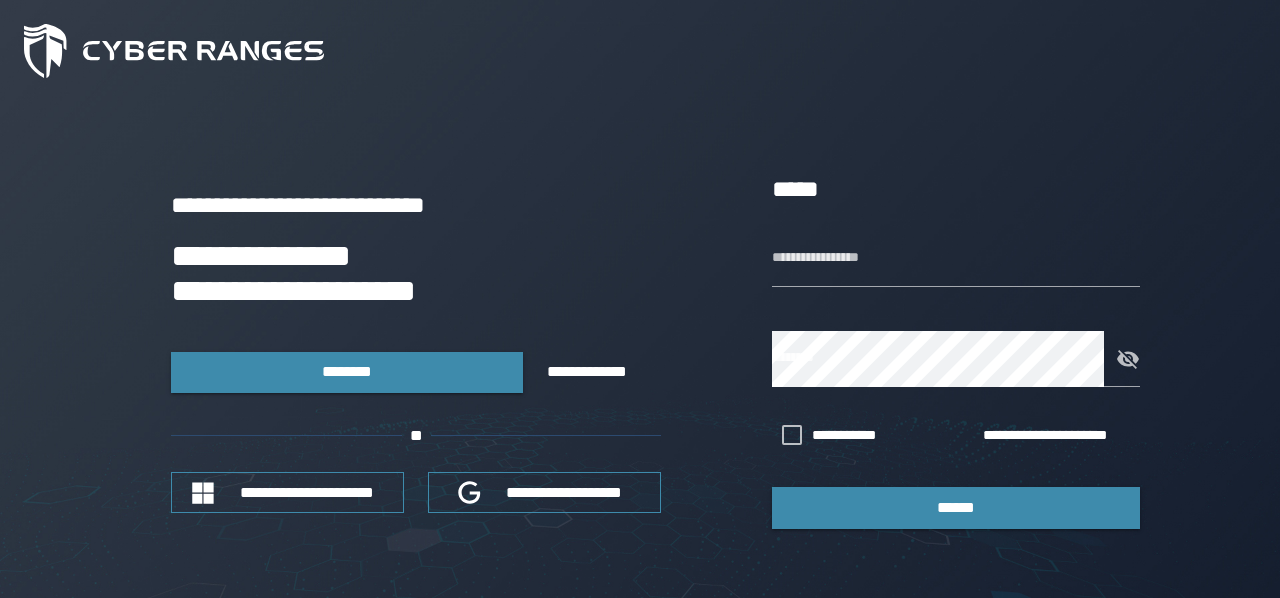 scroll, scrollTop: 0, scrollLeft: 0, axis: both 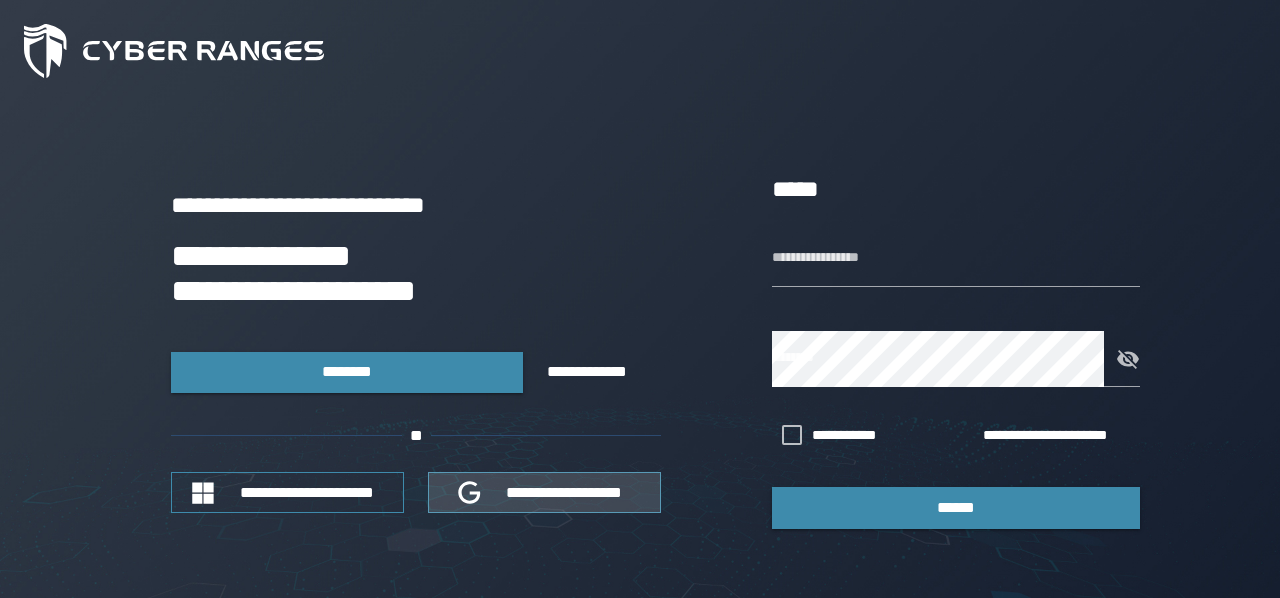type on "********" 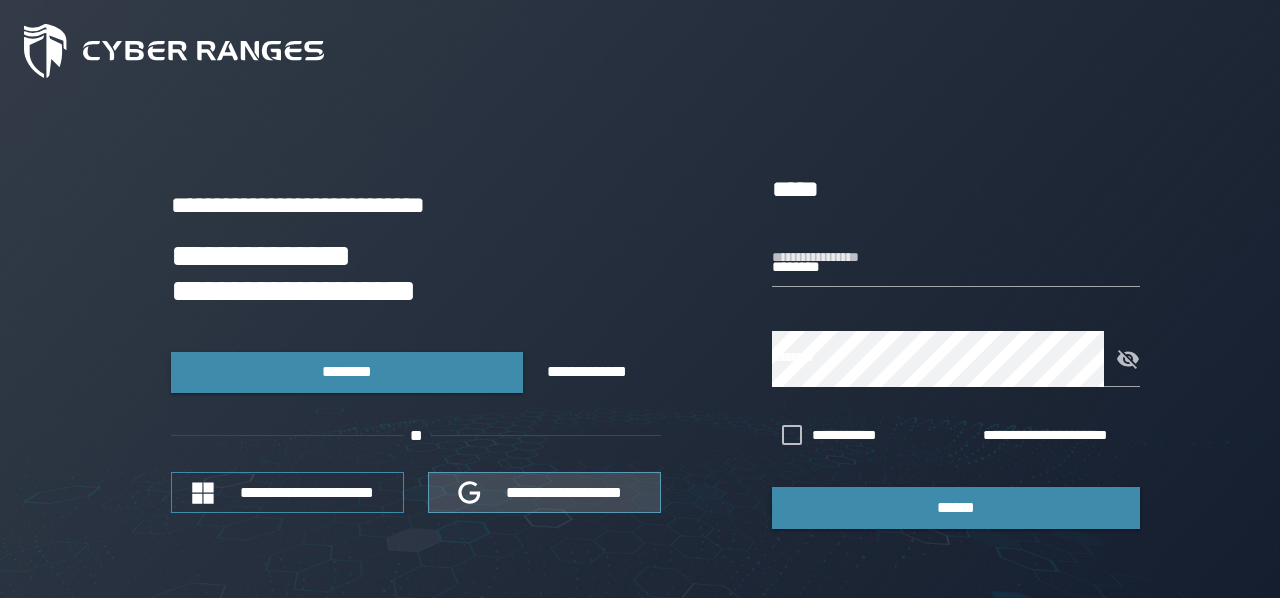 click on "**********" at bounding box center [565, 492] 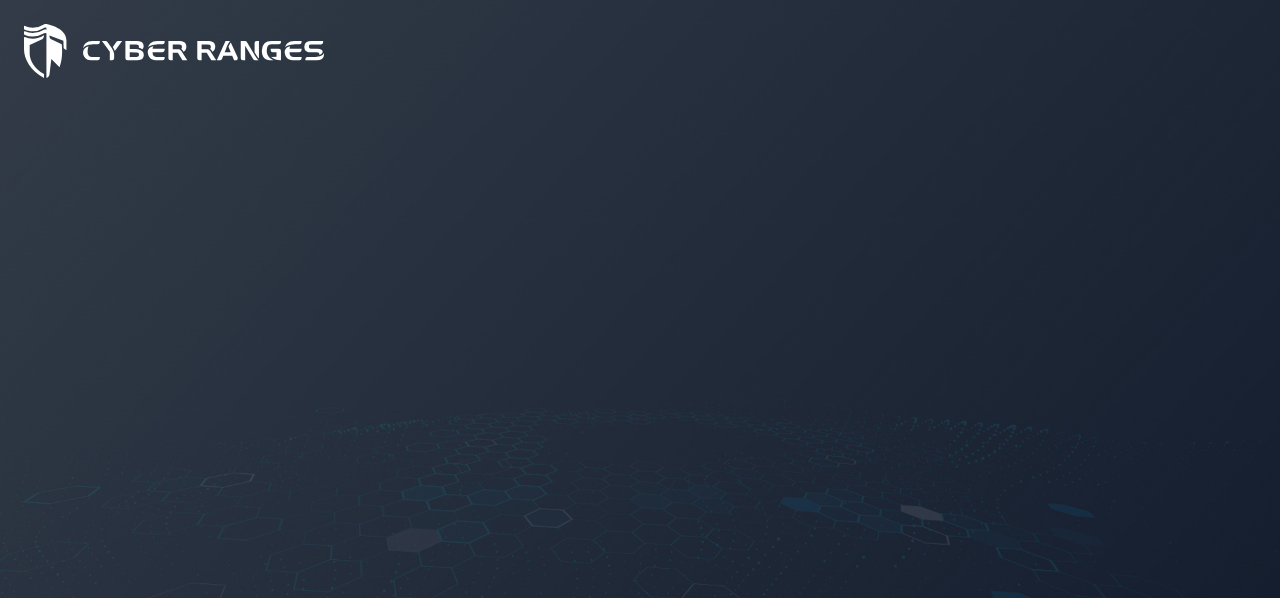 scroll, scrollTop: 0, scrollLeft: 0, axis: both 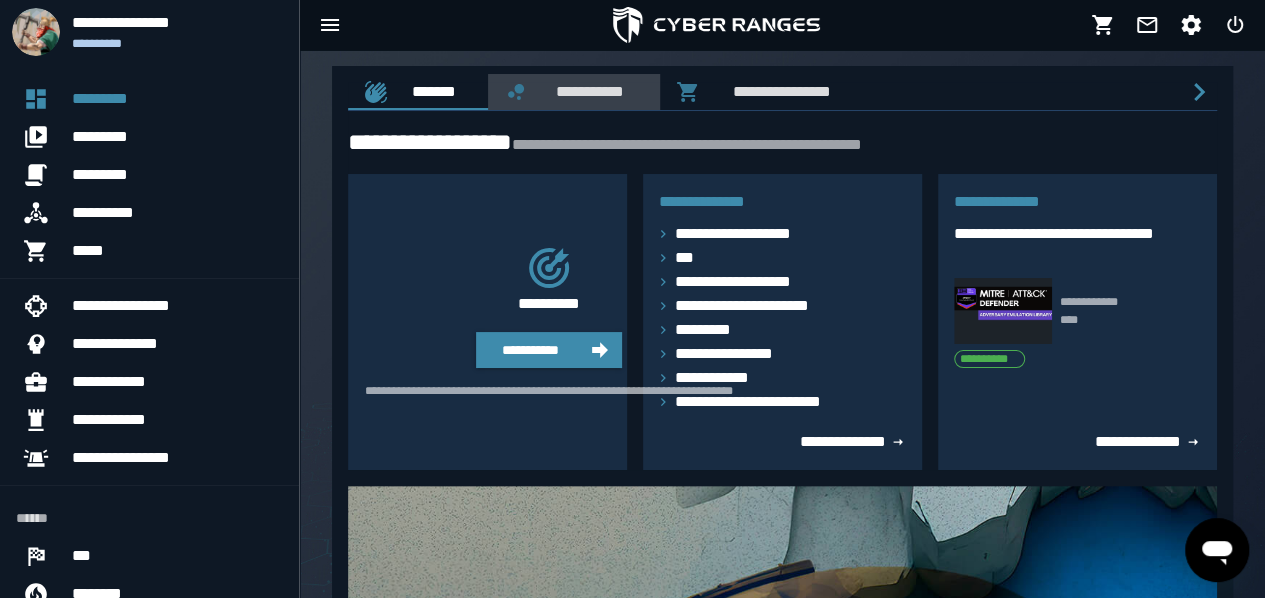 click on "**********" at bounding box center [586, 91] 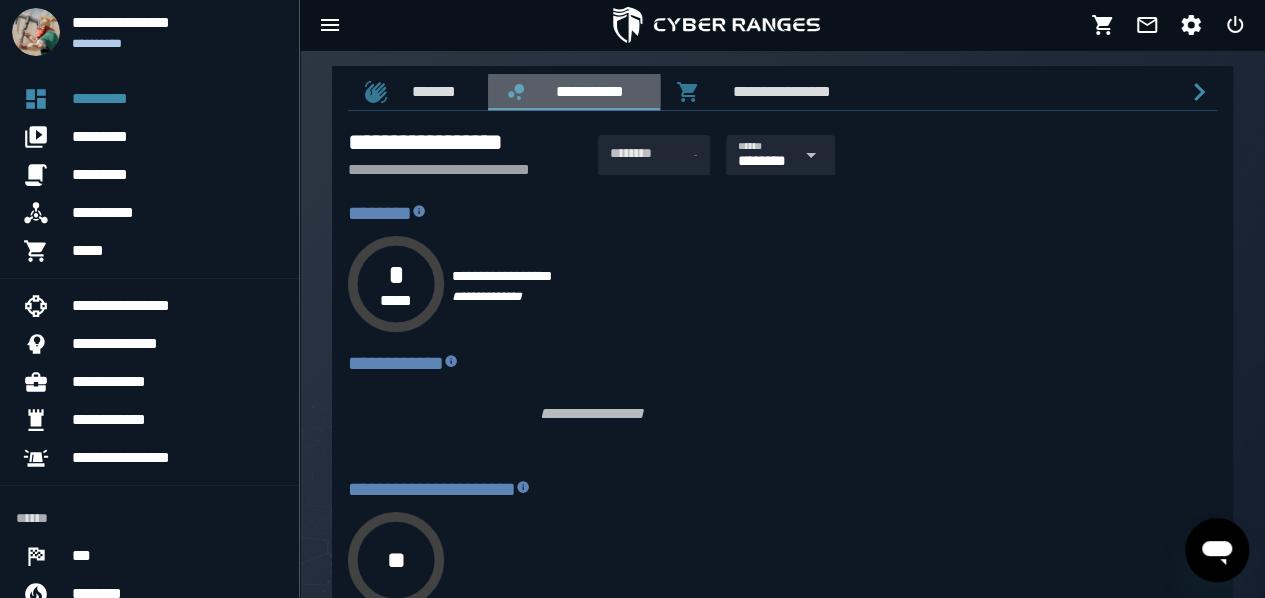 type on "****" 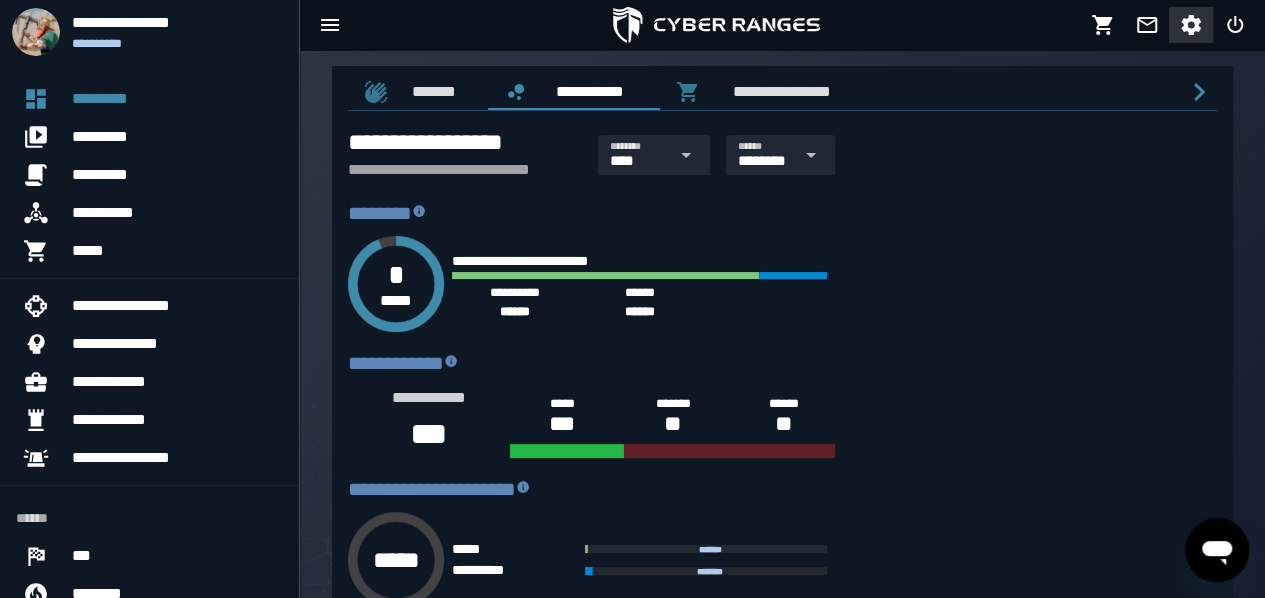 click 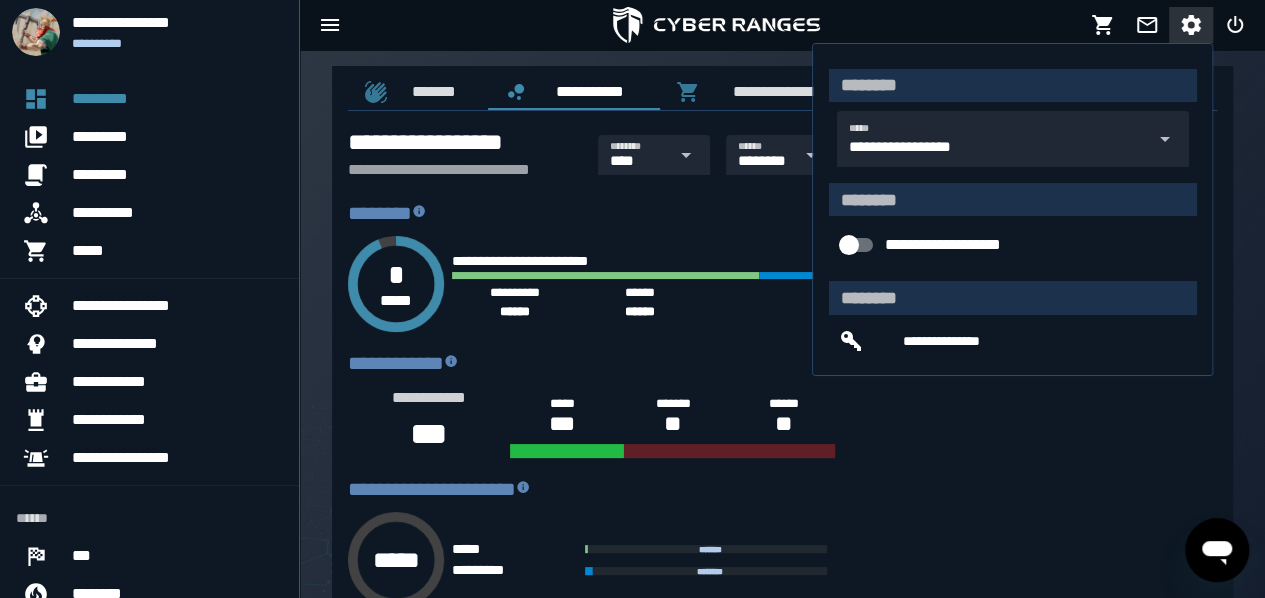 click 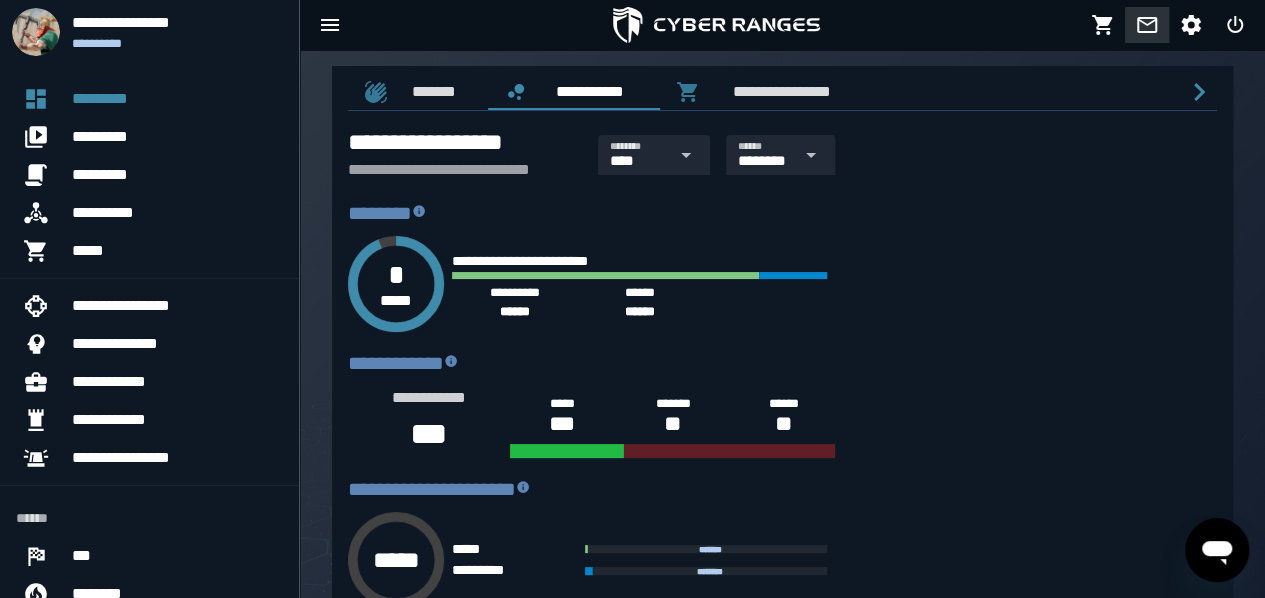 click 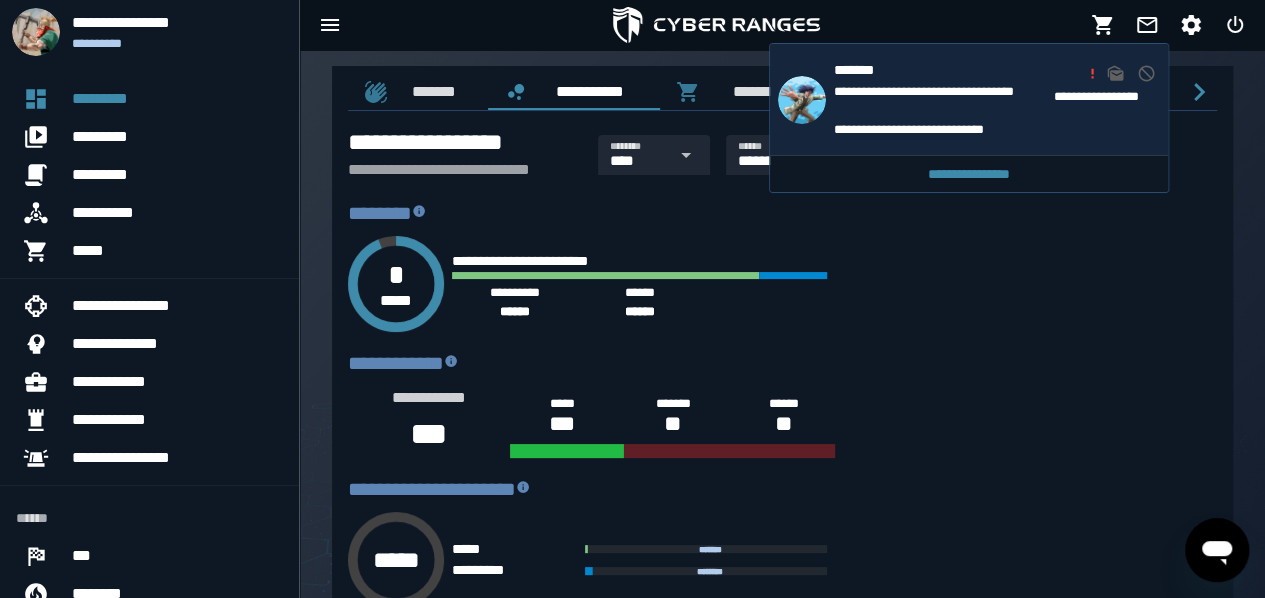 click on "**********" at bounding box center [940, 101] 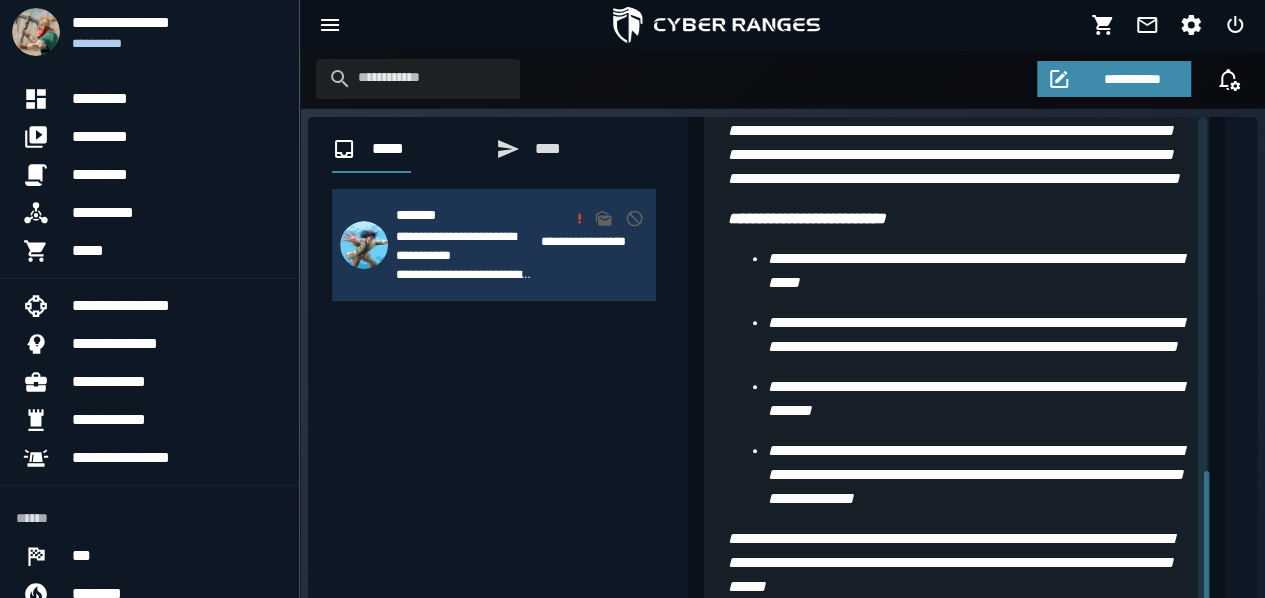scroll, scrollTop: 645, scrollLeft: 0, axis: vertical 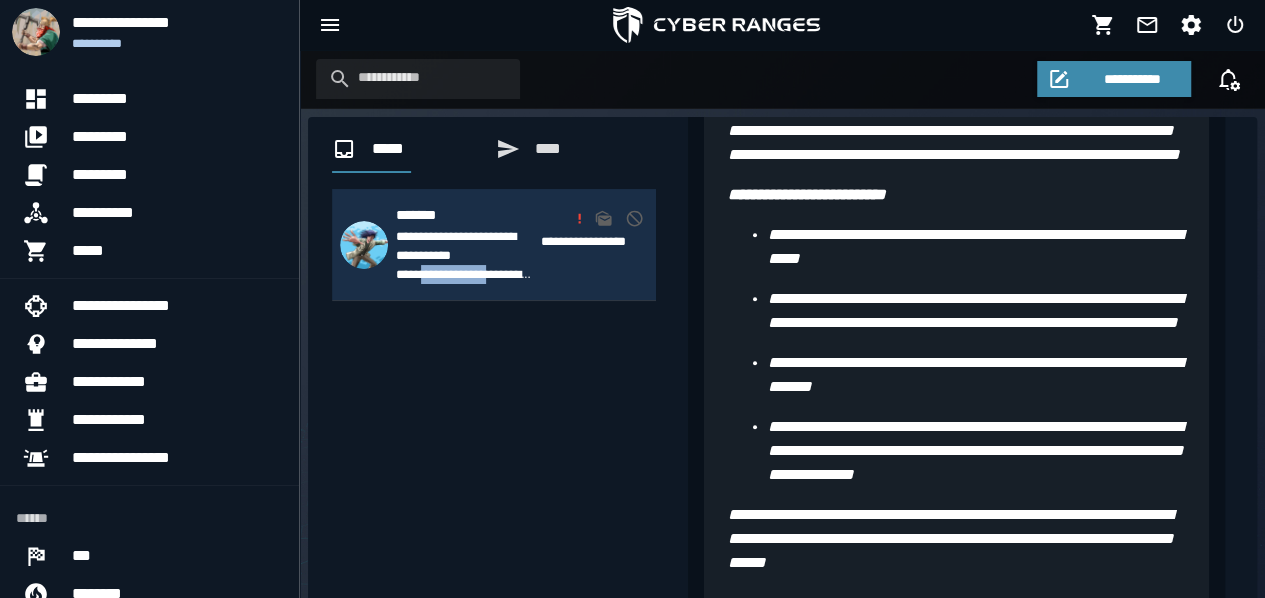 drag, startPoint x: 450, startPoint y: 285, endPoint x: 538, endPoint y: 285, distance: 88 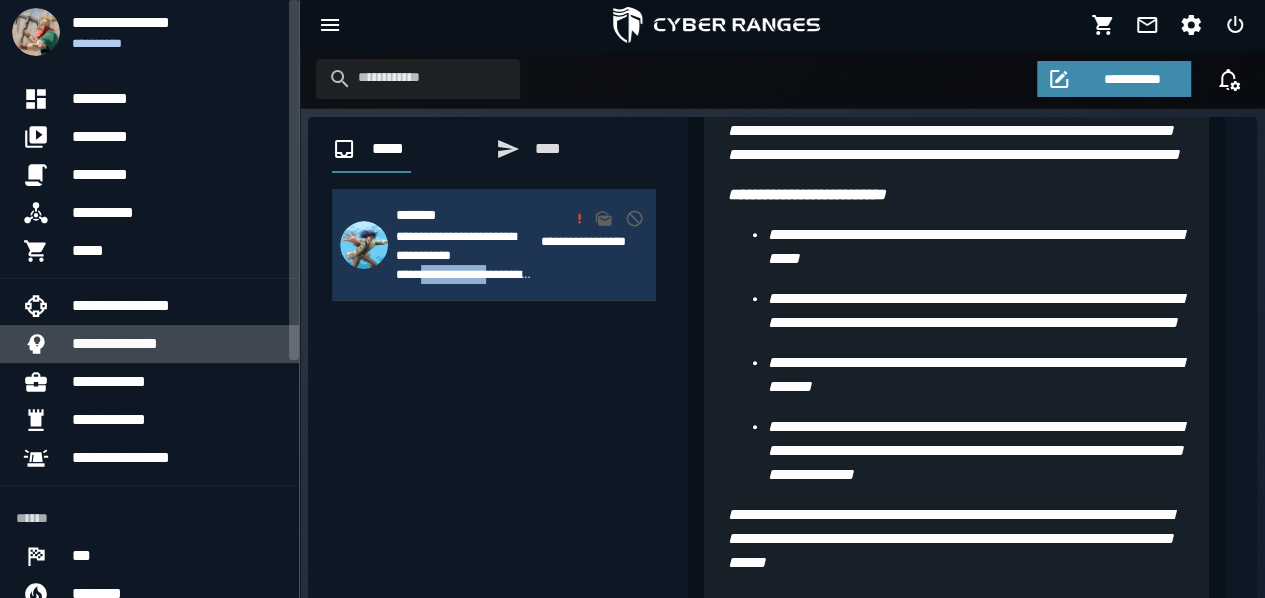 click on "**********" at bounding box center [177, 344] 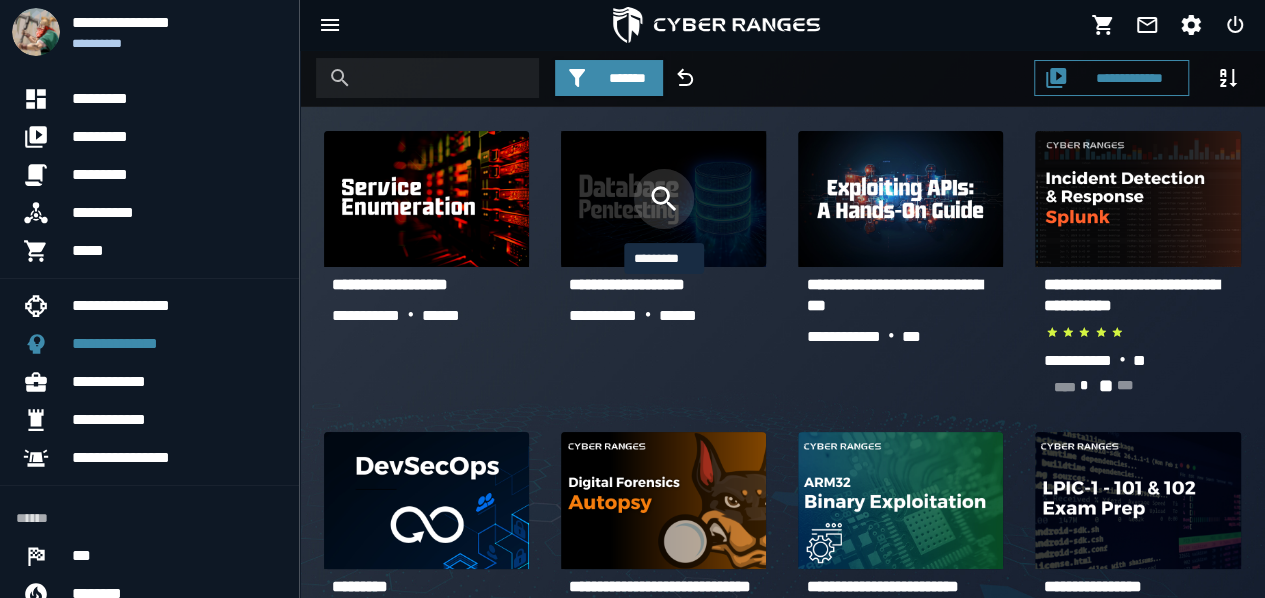 click 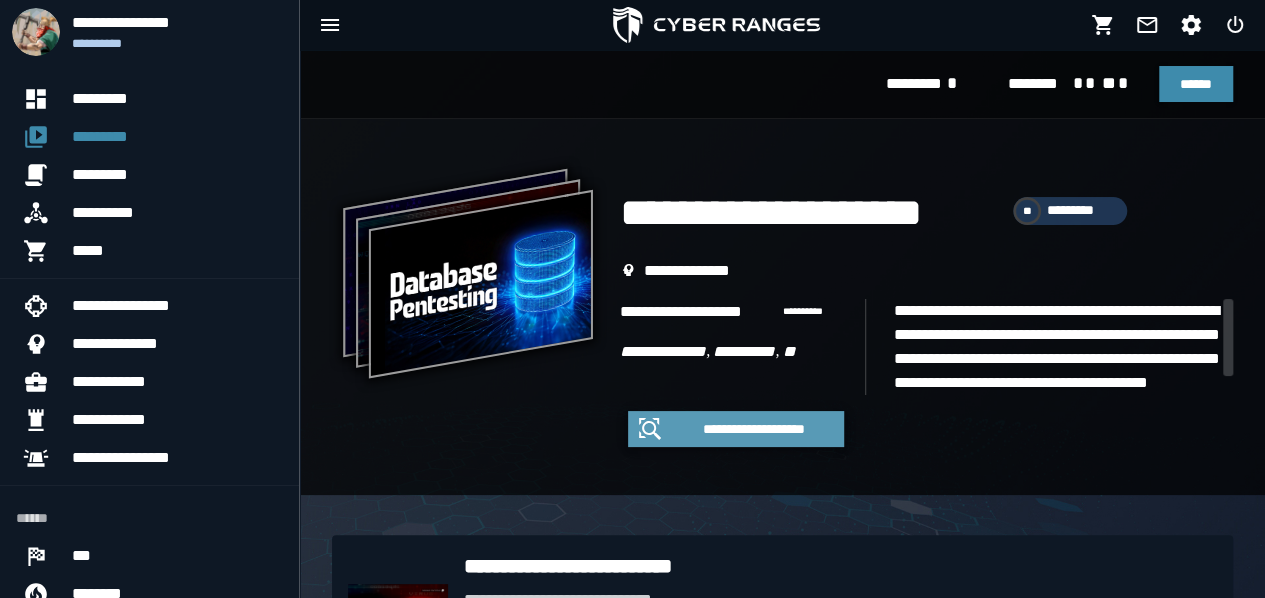 click on "**********" at bounding box center (754, 429) 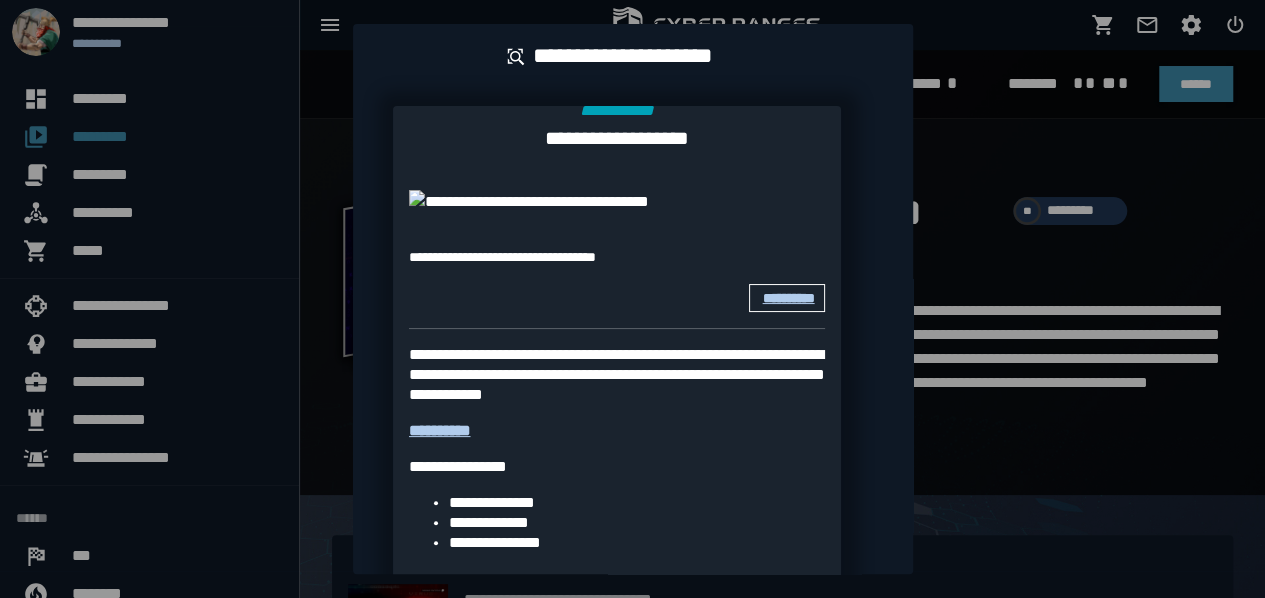 scroll, scrollTop: 434, scrollLeft: 0, axis: vertical 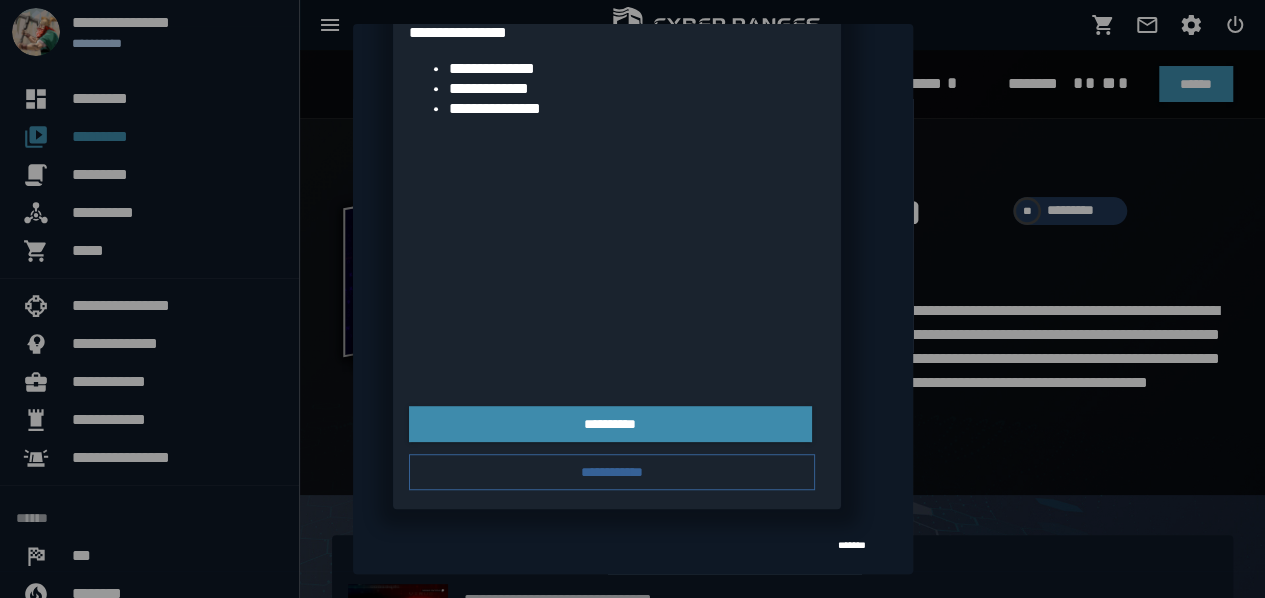 click on "**********" at bounding box center (789, -136) 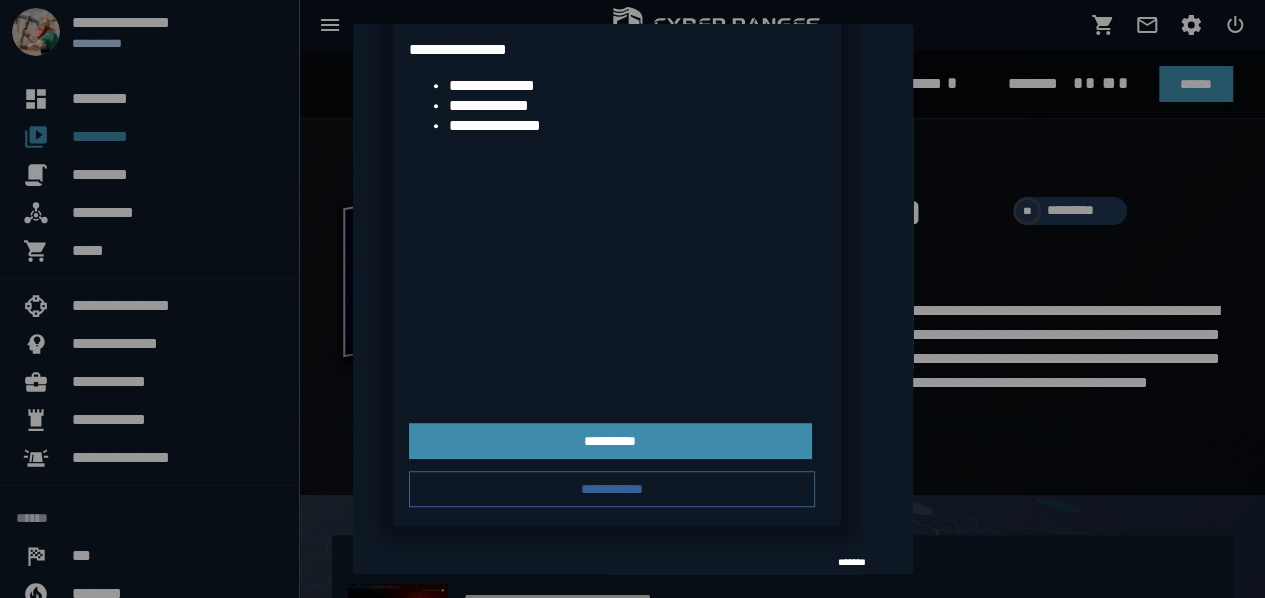 scroll, scrollTop: 411, scrollLeft: 0, axis: vertical 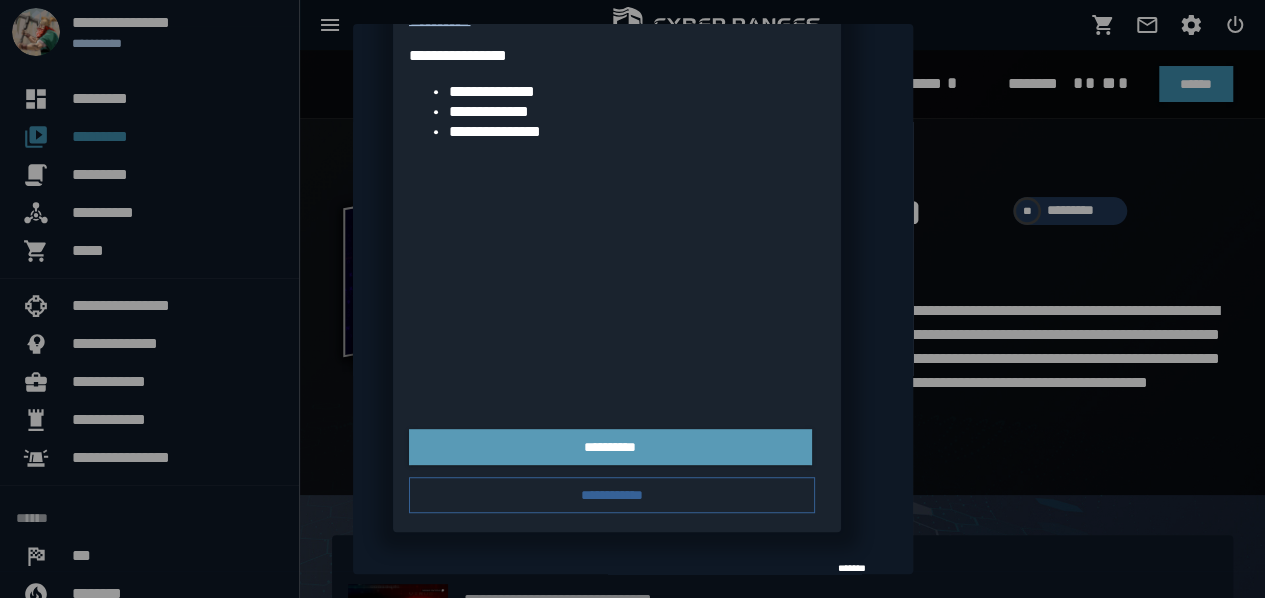 click on "**********" at bounding box center [610, 447] 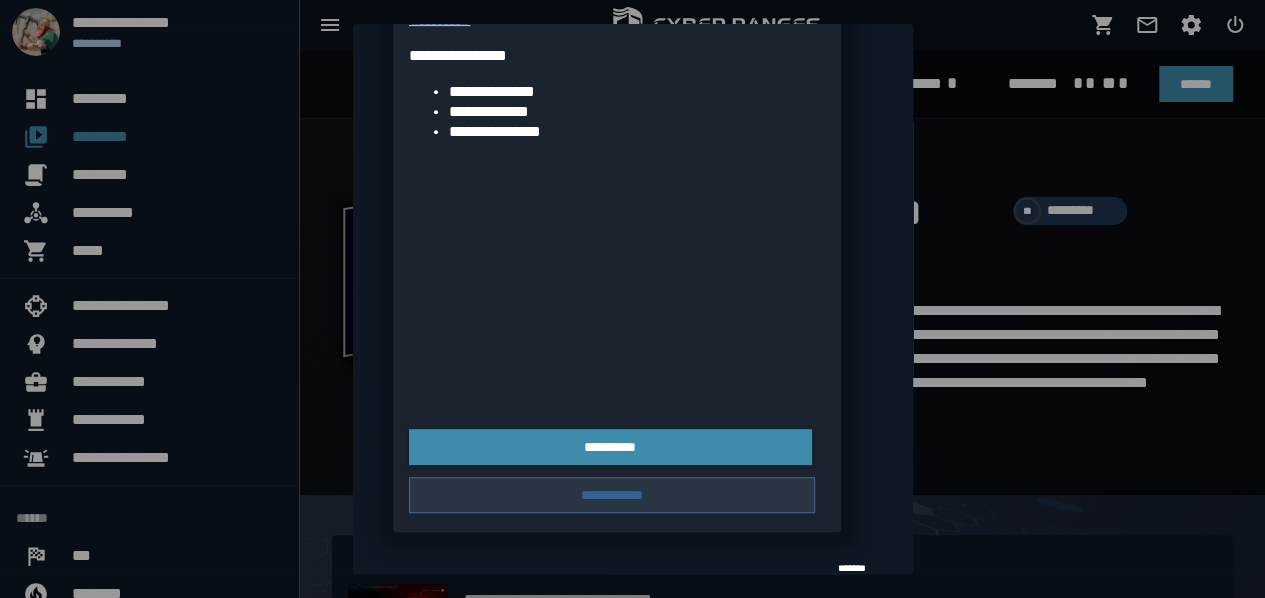click on "**********" at bounding box center (612, 495) 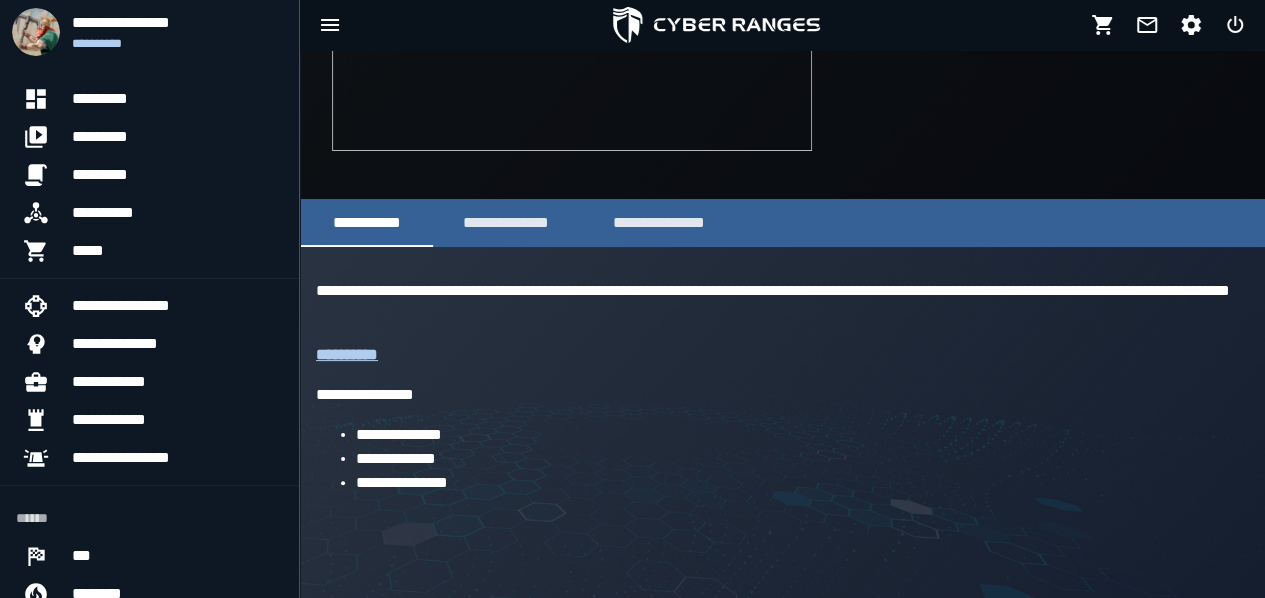 scroll, scrollTop: 270, scrollLeft: 0, axis: vertical 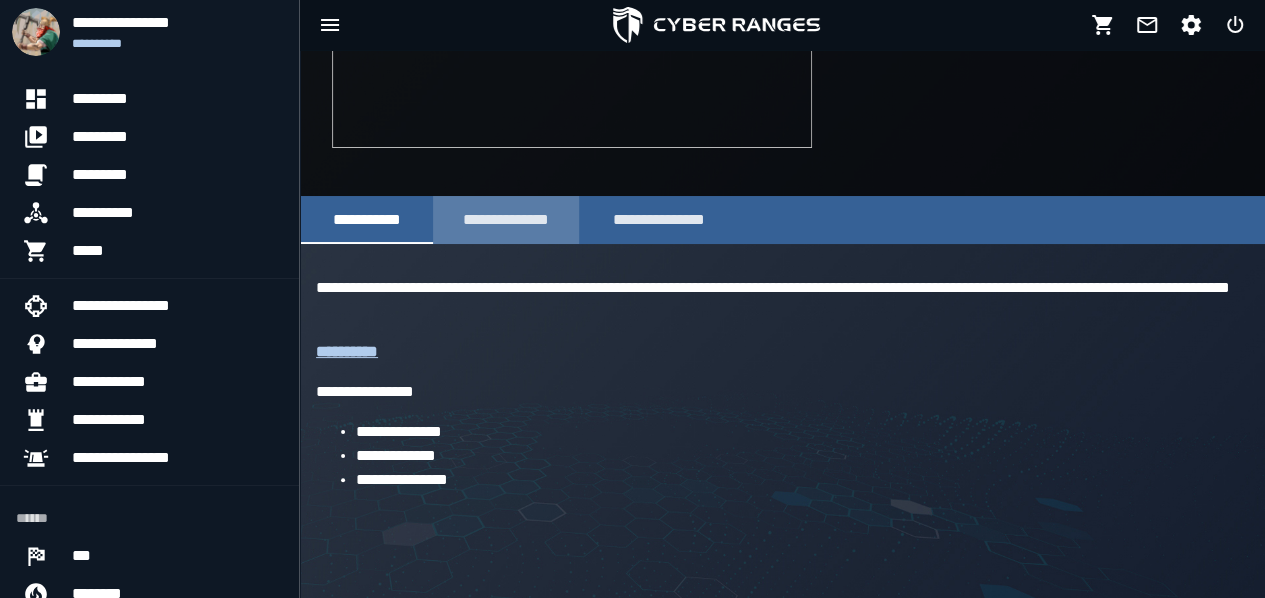 click on "**********" at bounding box center (506, 219) 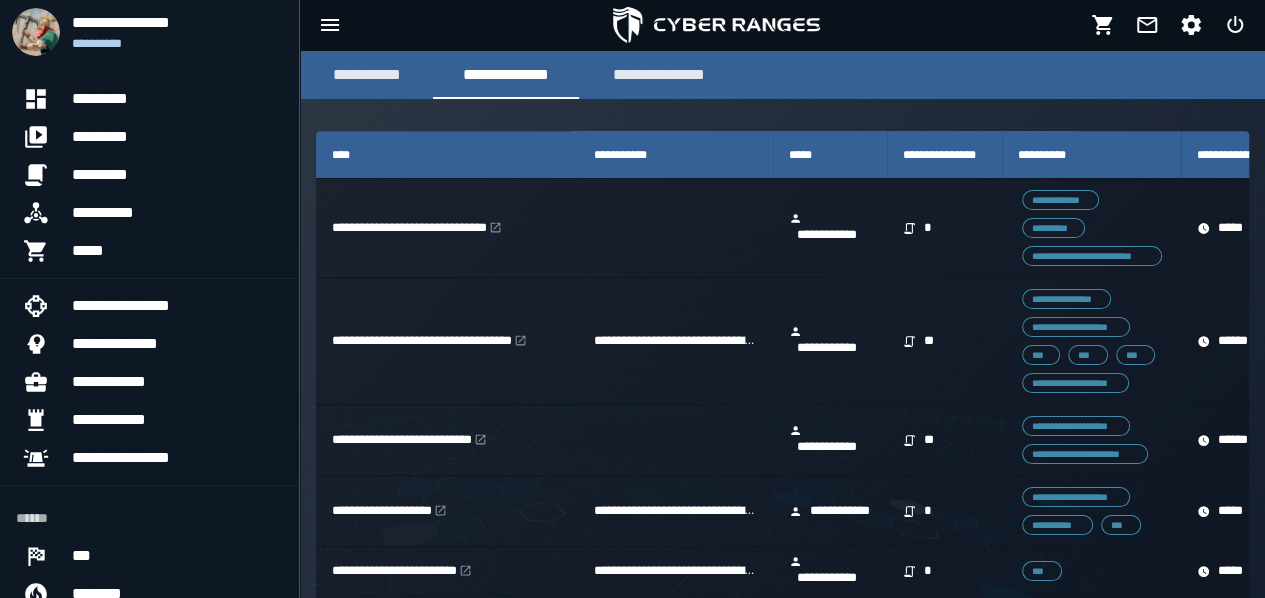 scroll, scrollTop: 416, scrollLeft: 0, axis: vertical 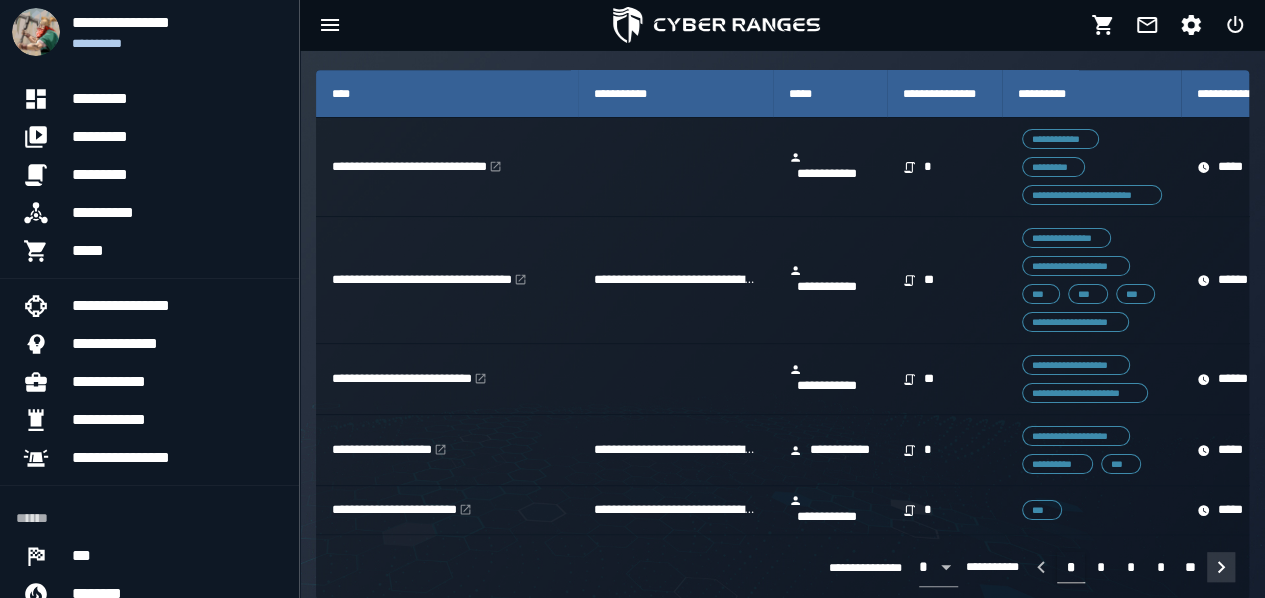 click 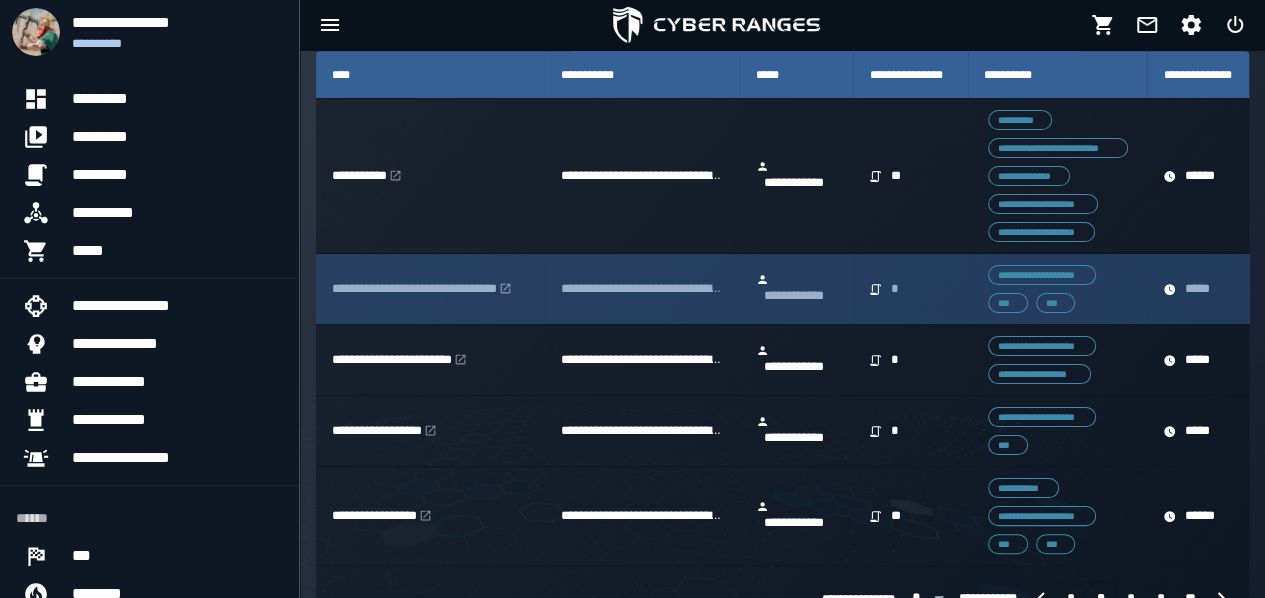 scroll, scrollTop: 556, scrollLeft: 0, axis: vertical 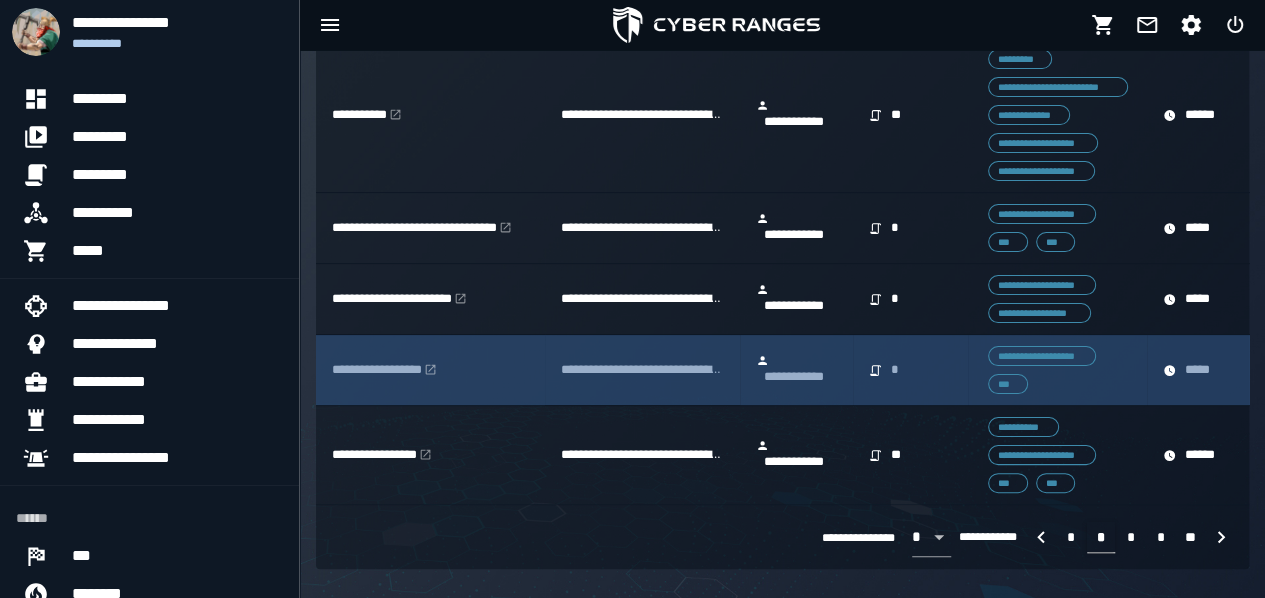 click on "**********" at bounding box center [642, 370] 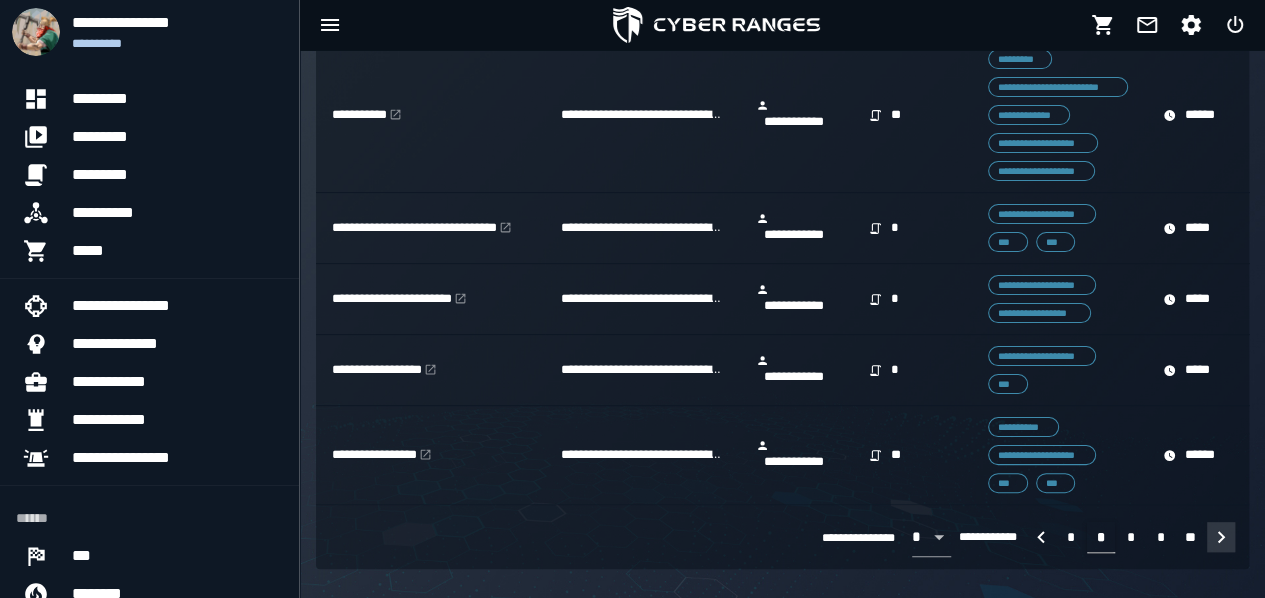 click 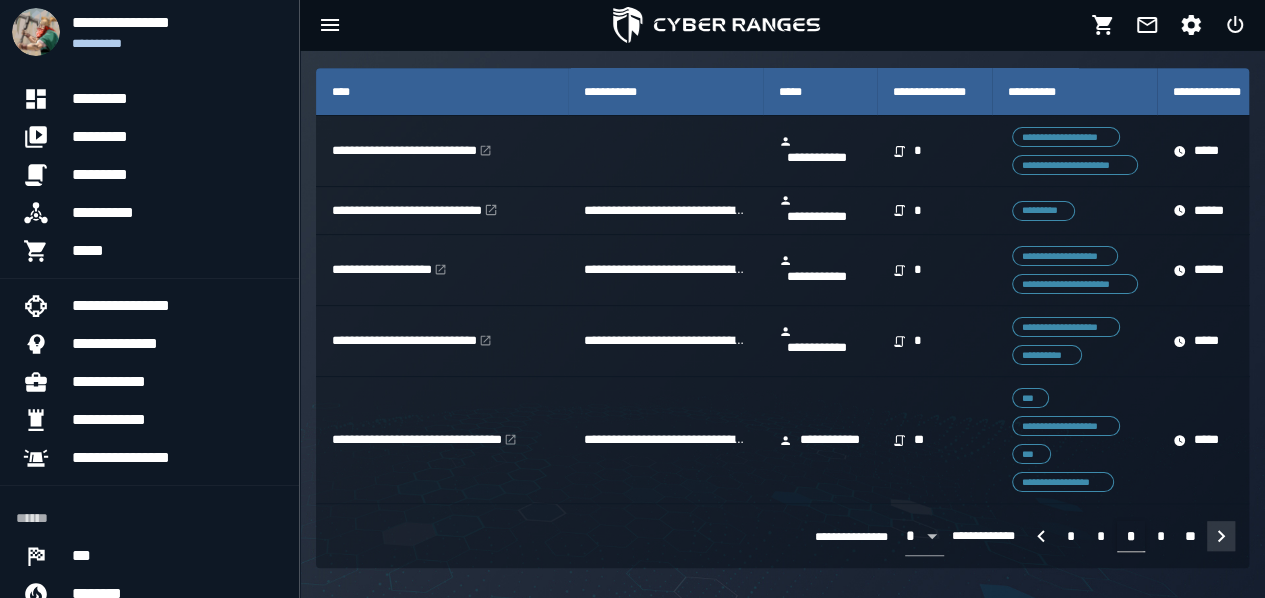 scroll, scrollTop: 478, scrollLeft: 0, axis: vertical 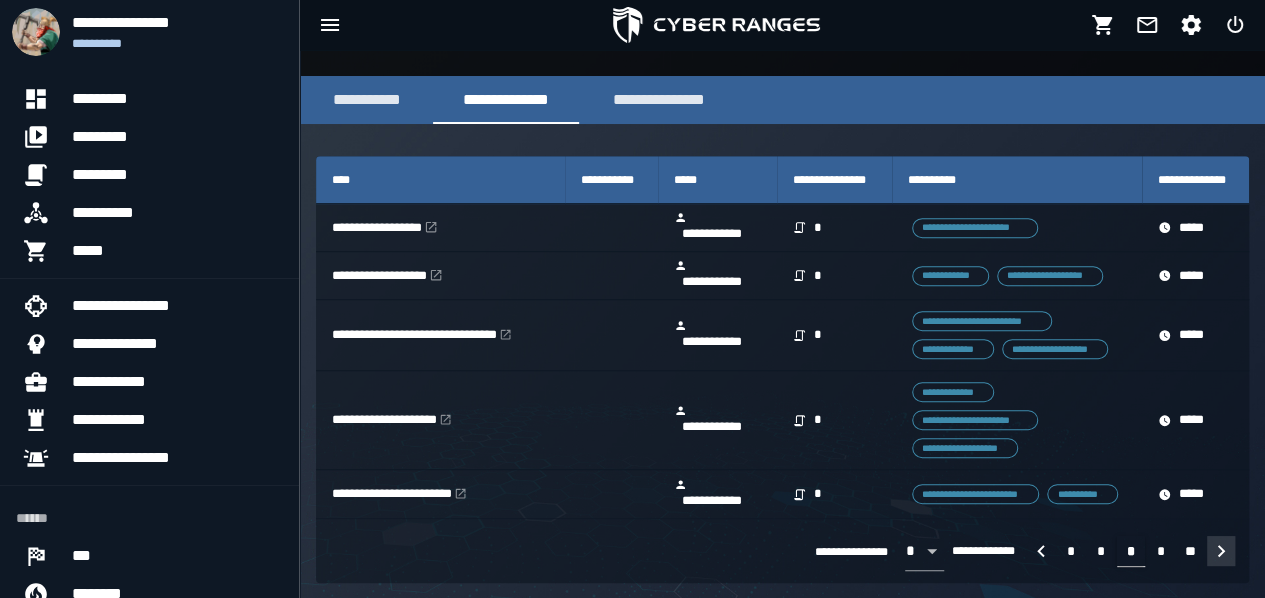click 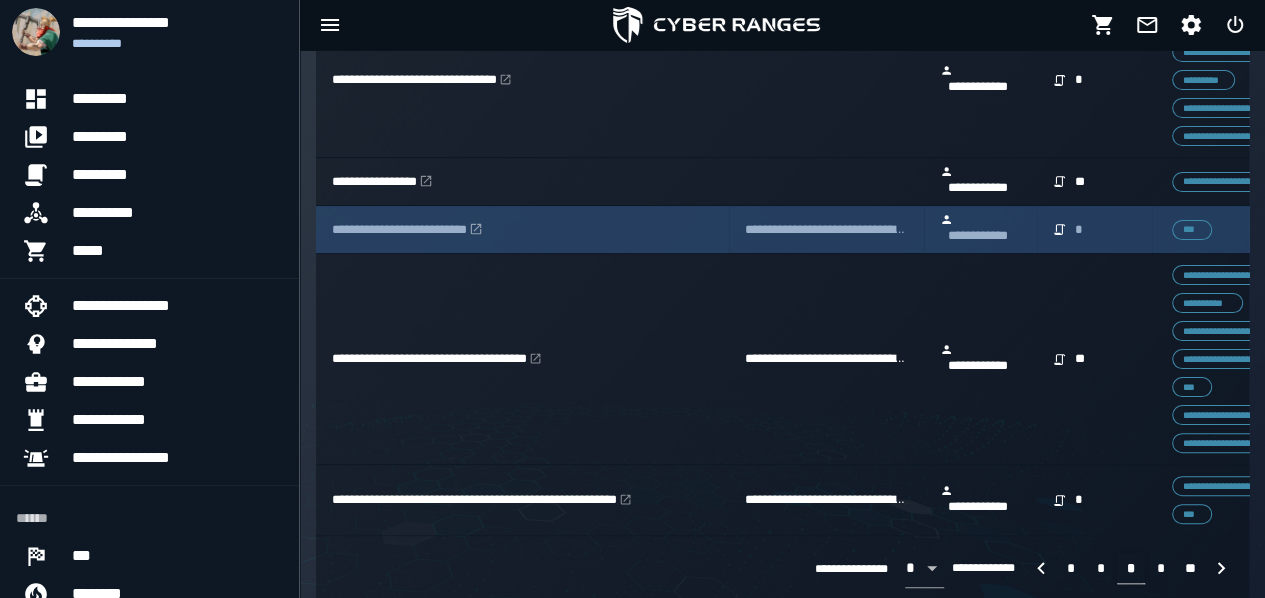 scroll, scrollTop: 623, scrollLeft: 0, axis: vertical 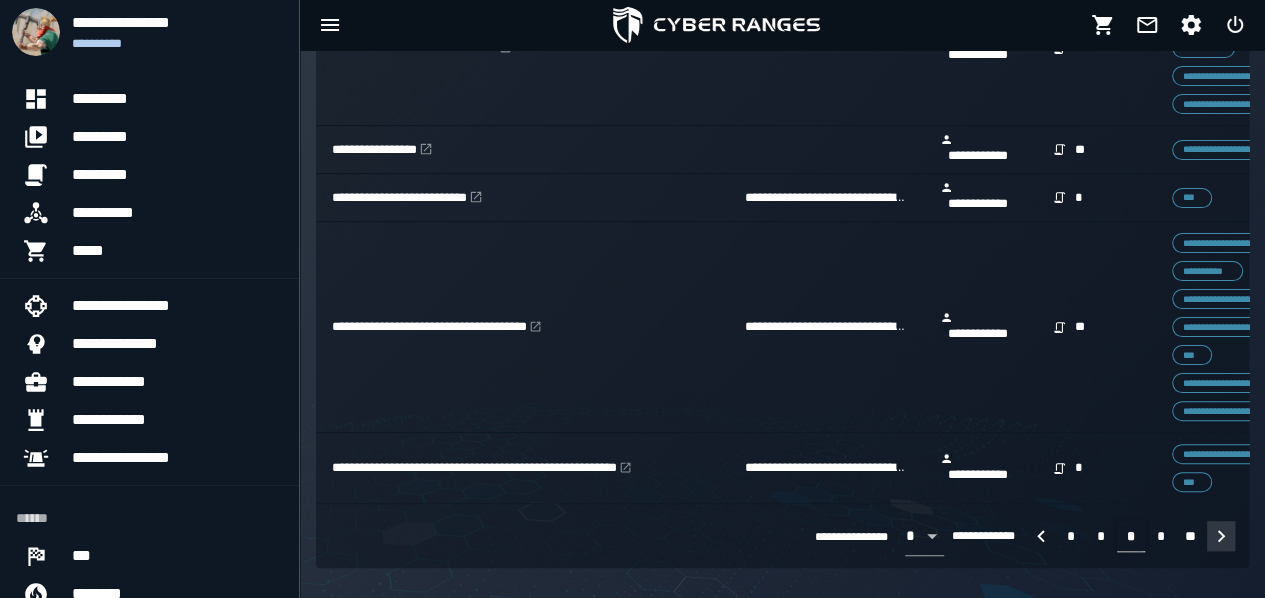 click 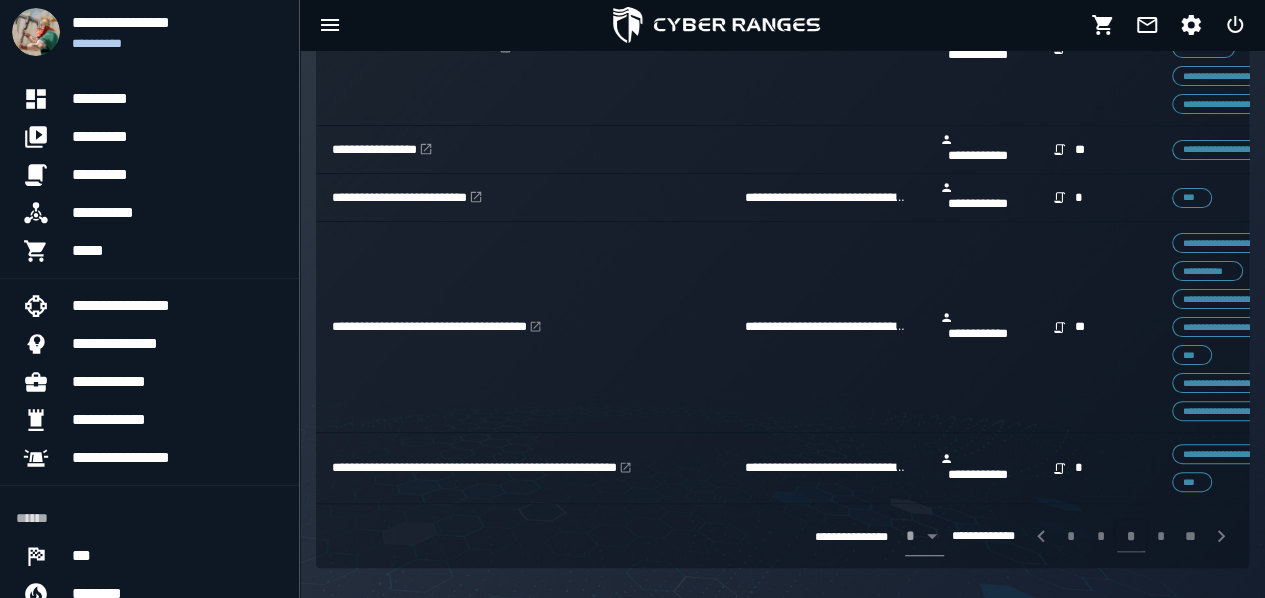 scroll, scrollTop: 377, scrollLeft: 0, axis: vertical 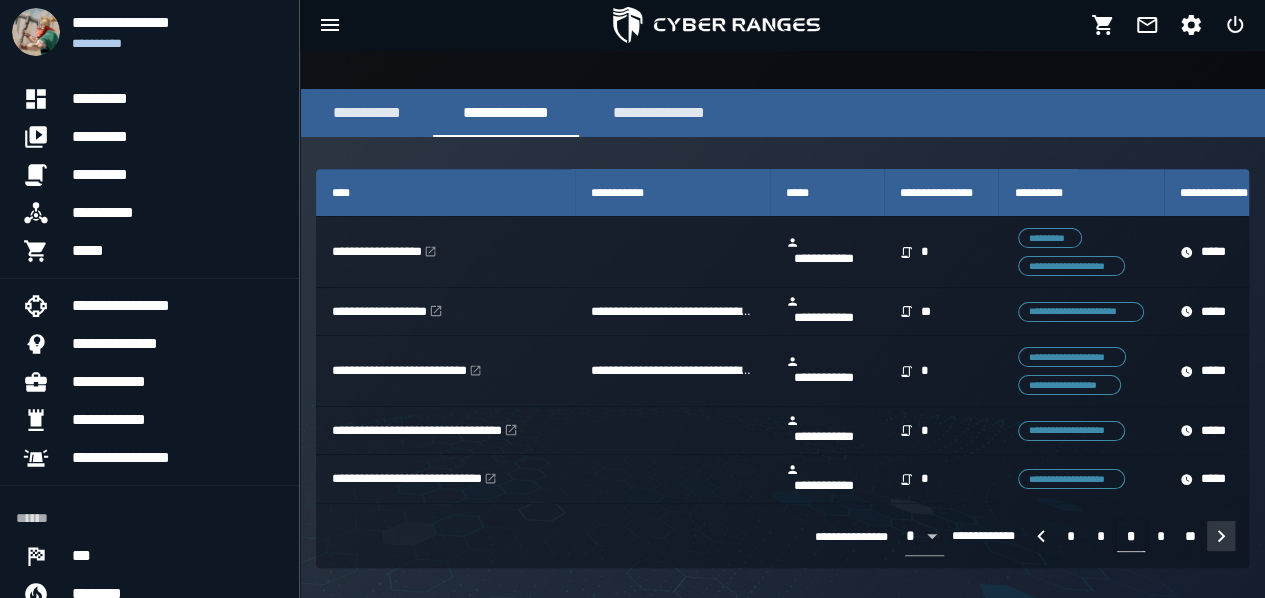 click 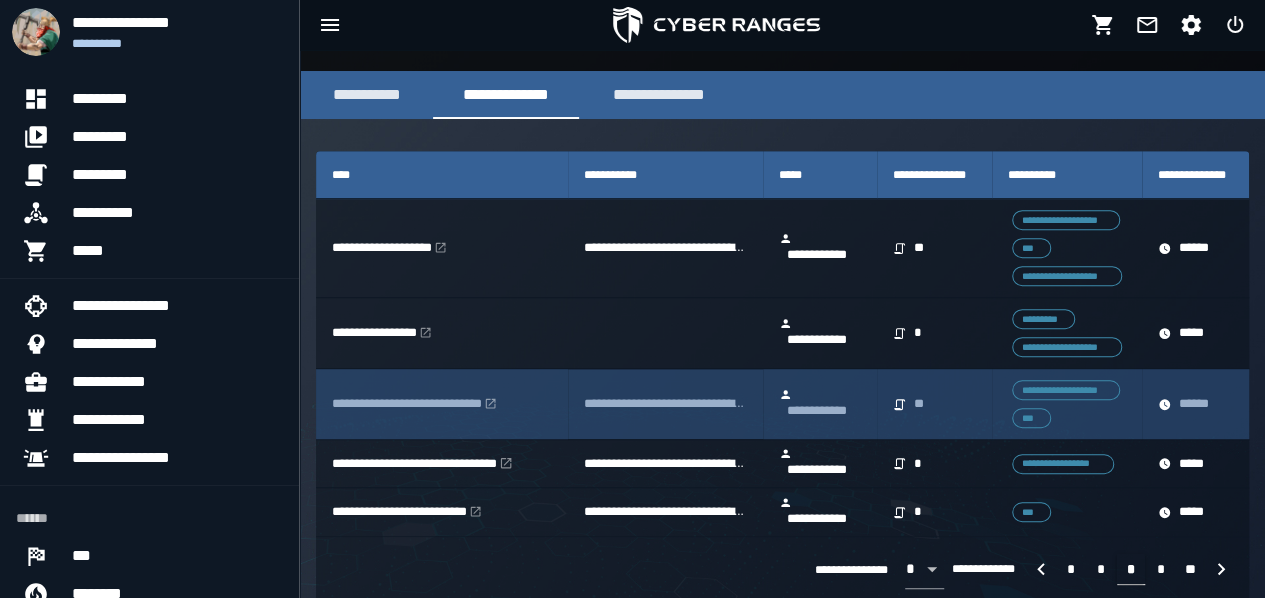 scroll, scrollTop: 412, scrollLeft: 0, axis: vertical 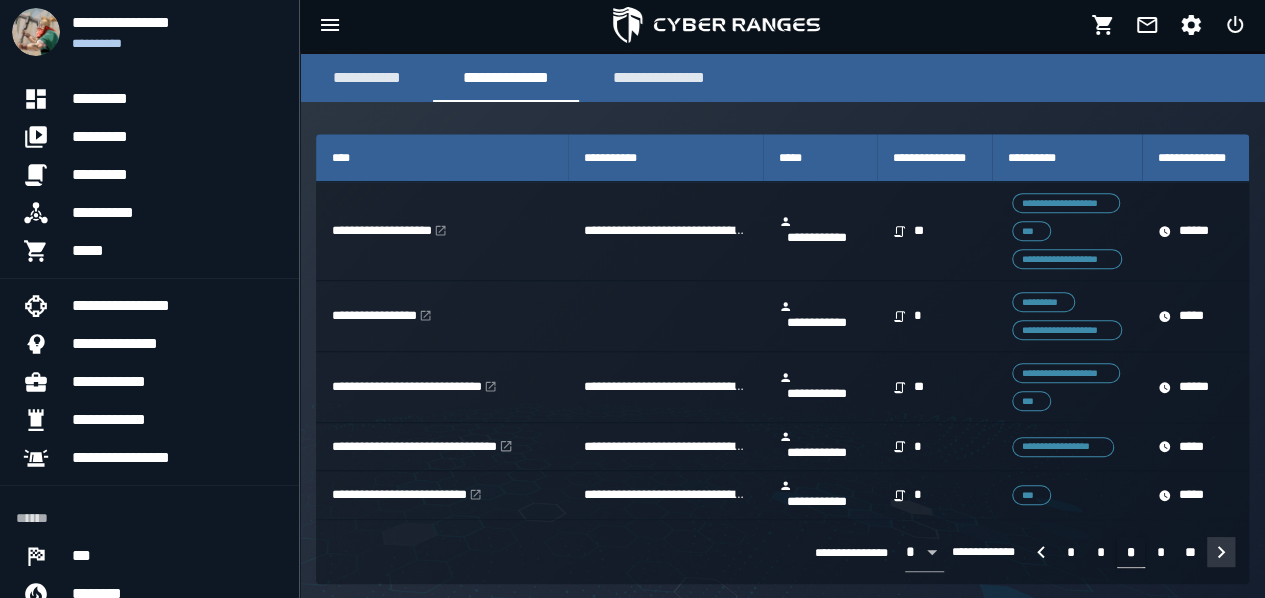 click 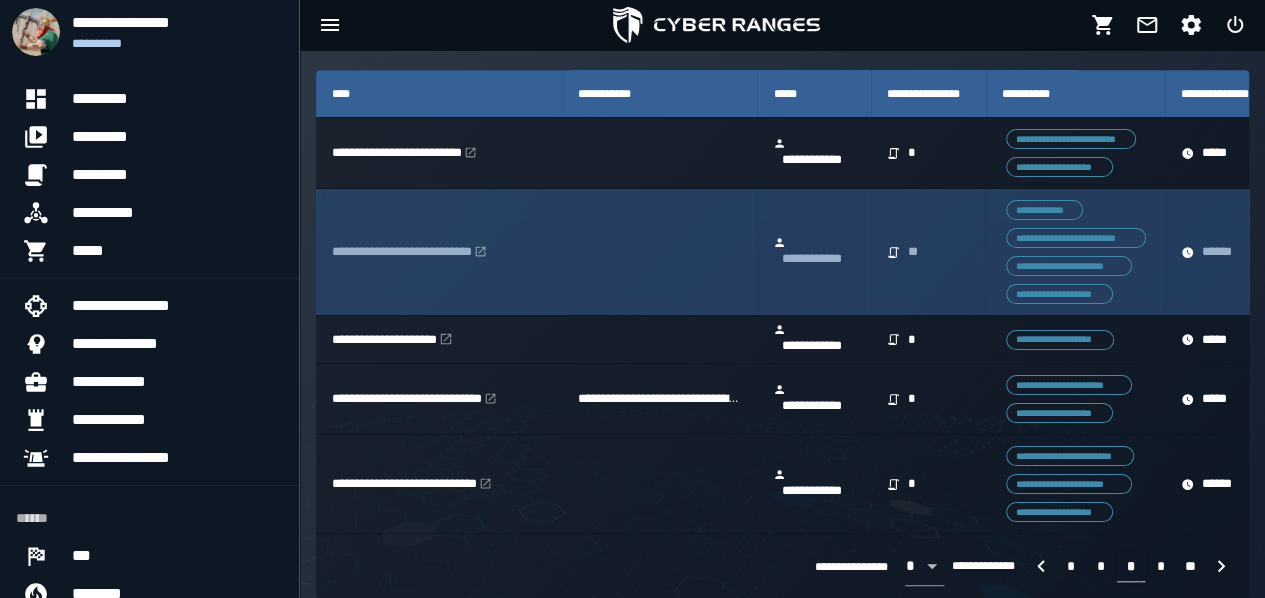 scroll, scrollTop: 506, scrollLeft: 0, axis: vertical 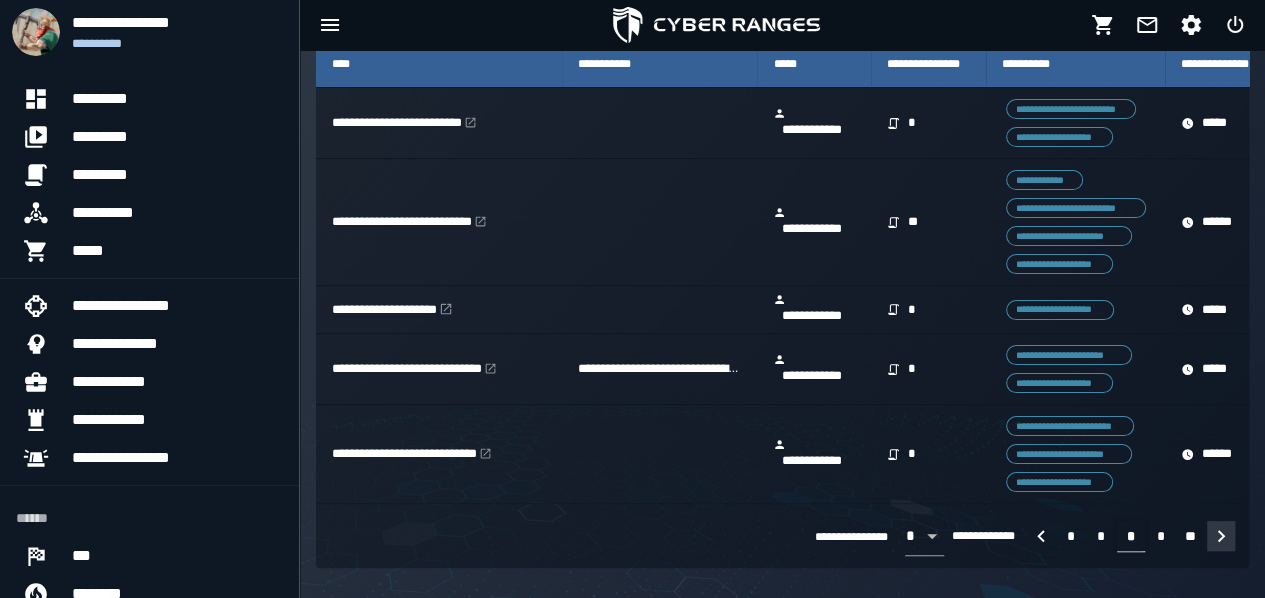 click 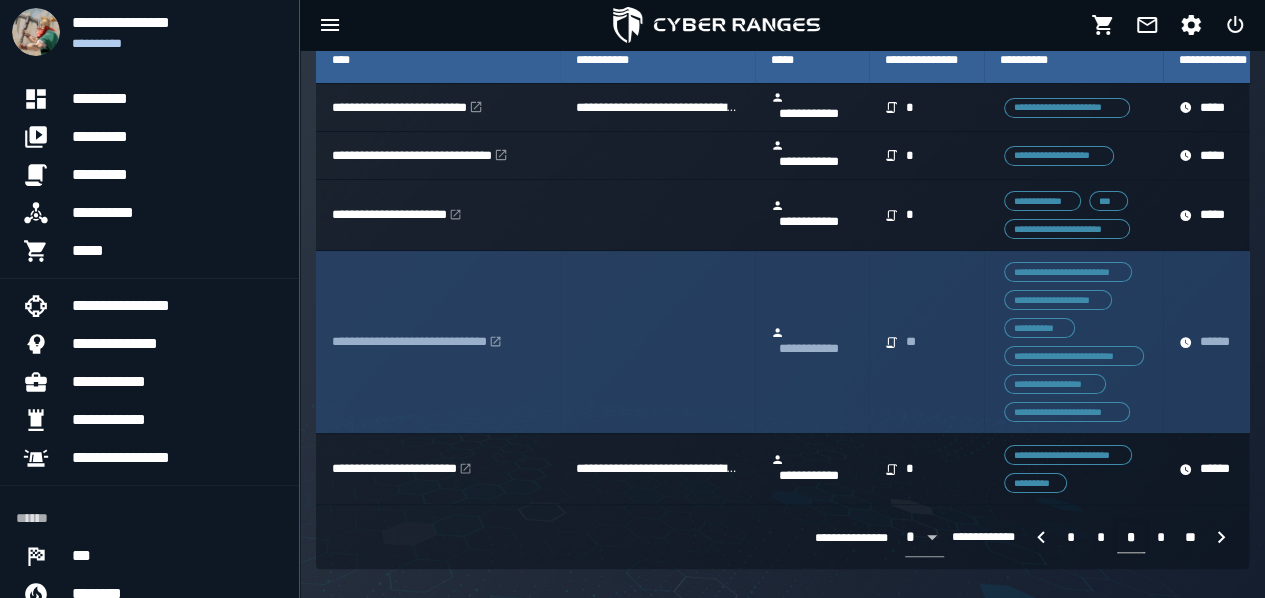 scroll, scrollTop: 511, scrollLeft: 0, axis: vertical 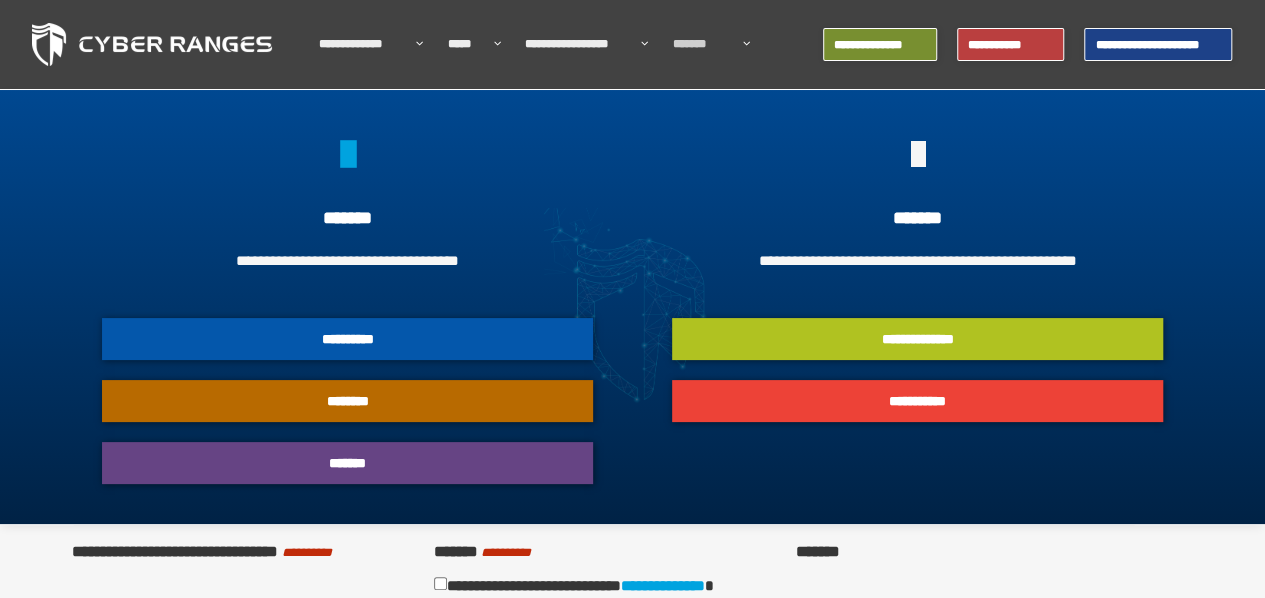click on "**********" at bounding box center [917, 339] 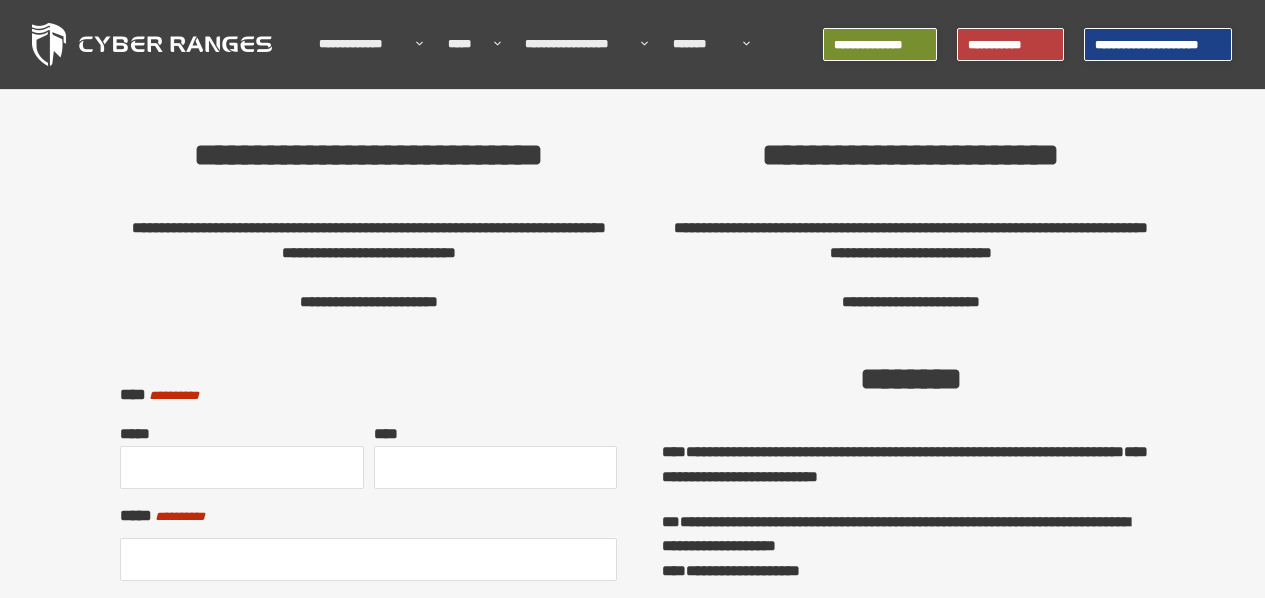 scroll, scrollTop: 0, scrollLeft: 0, axis: both 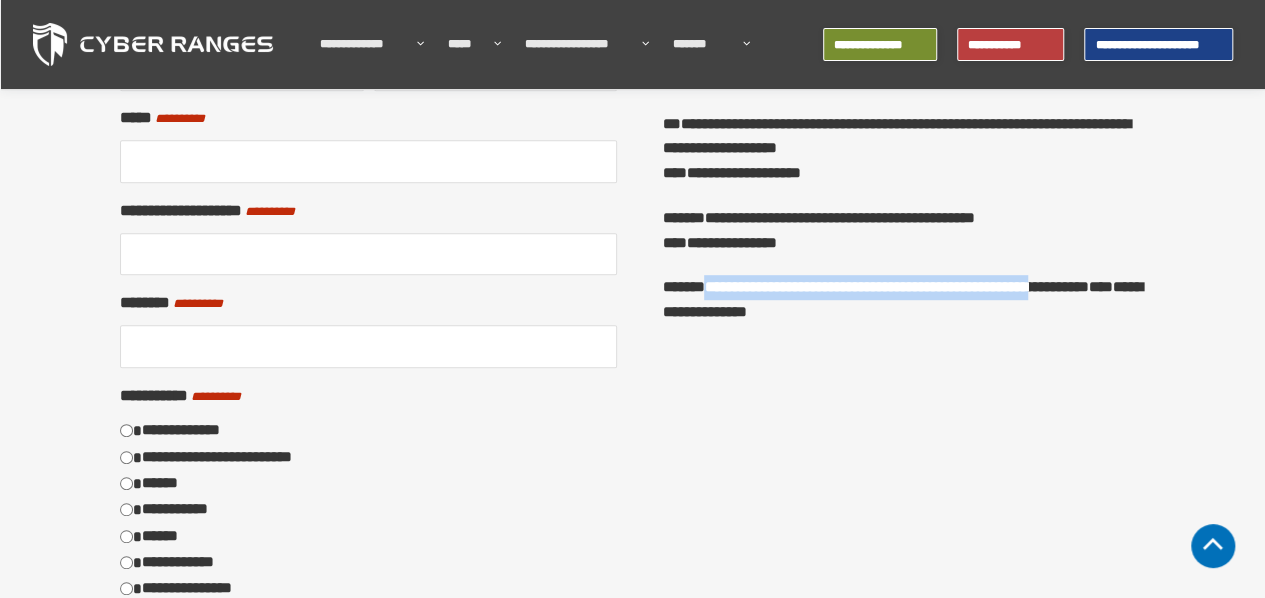 drag, startPoint x: 719, startPoint y: 285, endPoint x: 744, endPoint y: 336, distance: 56.797886 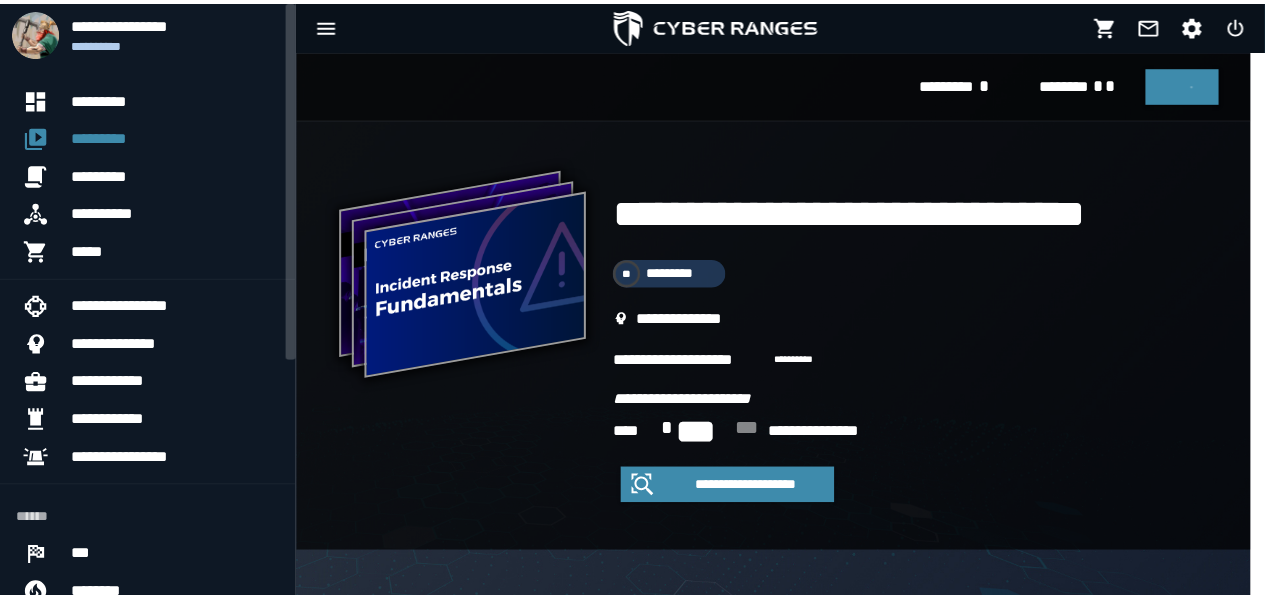 scroll, scrollTop: 0, scrollLeft: 0, axis: both 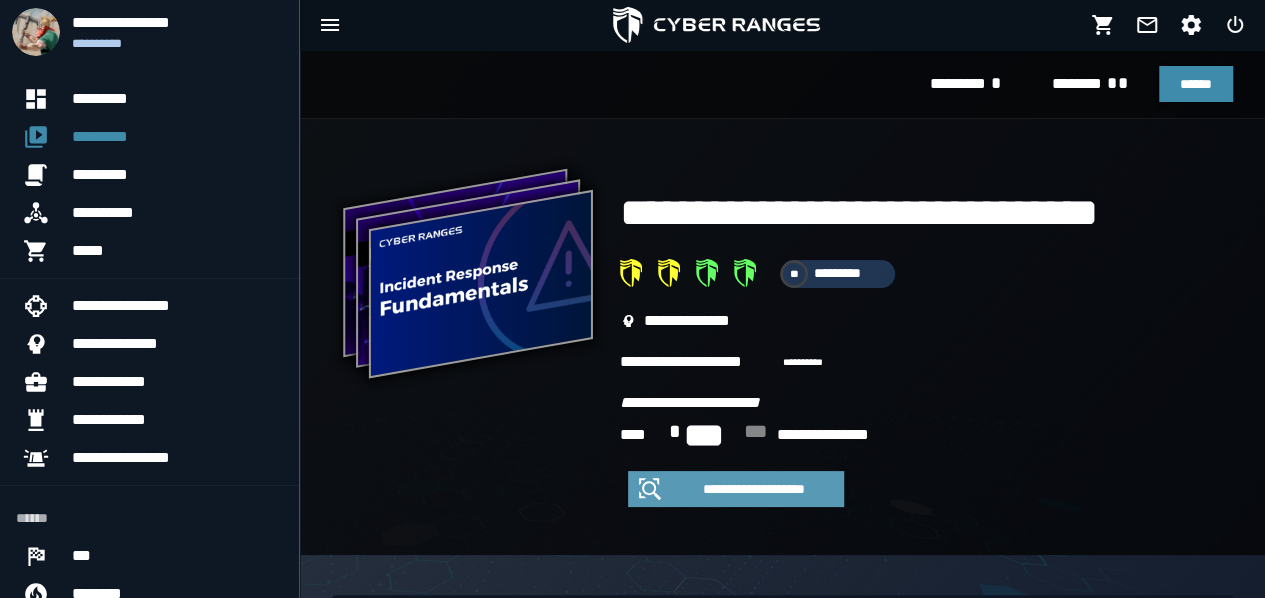 click on "**********" at bounding box center (754, 489) 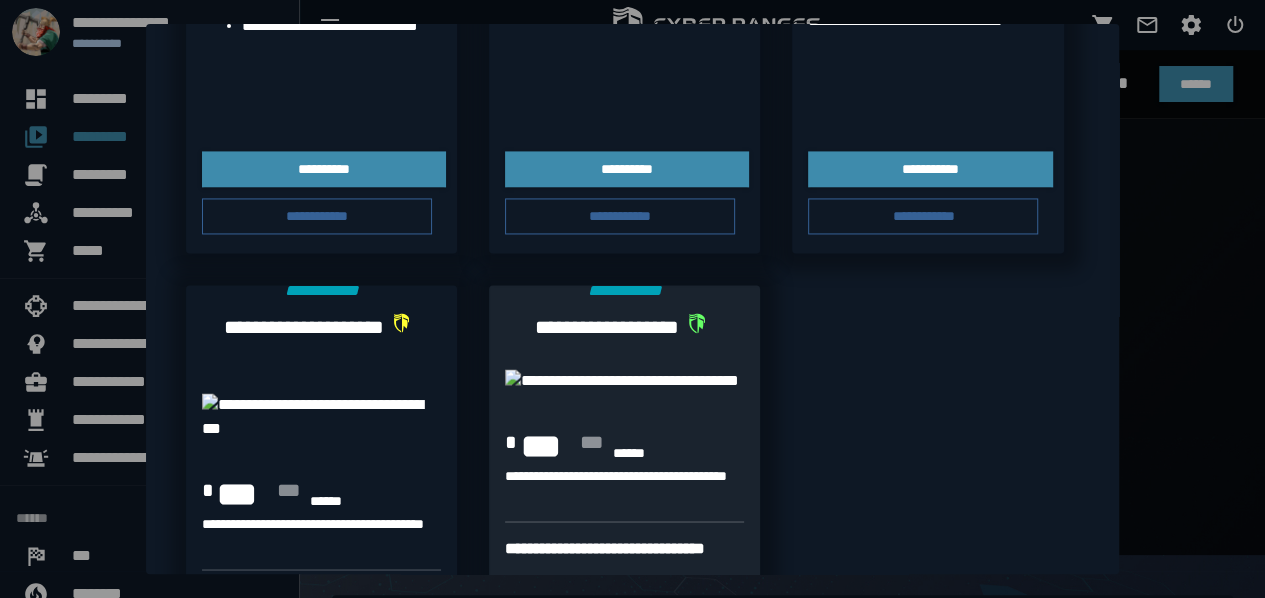 scroll, scrollTop: 1986, scrollLeft: 0, axis: vertical 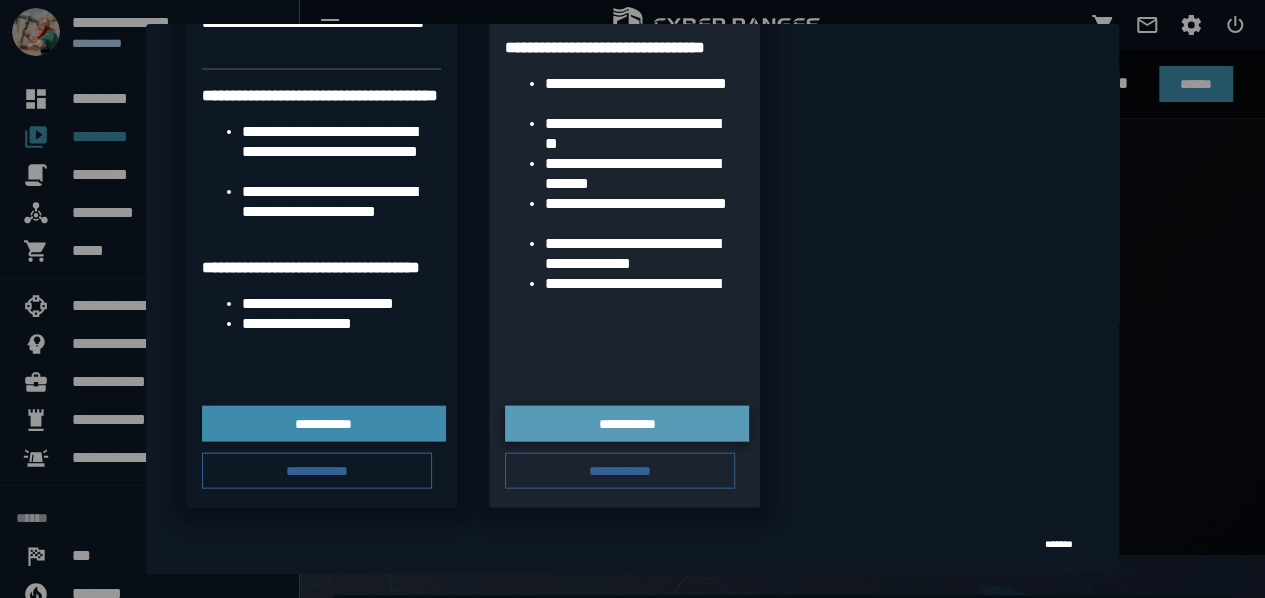 click on "**********" at bounding box center [628, 424] 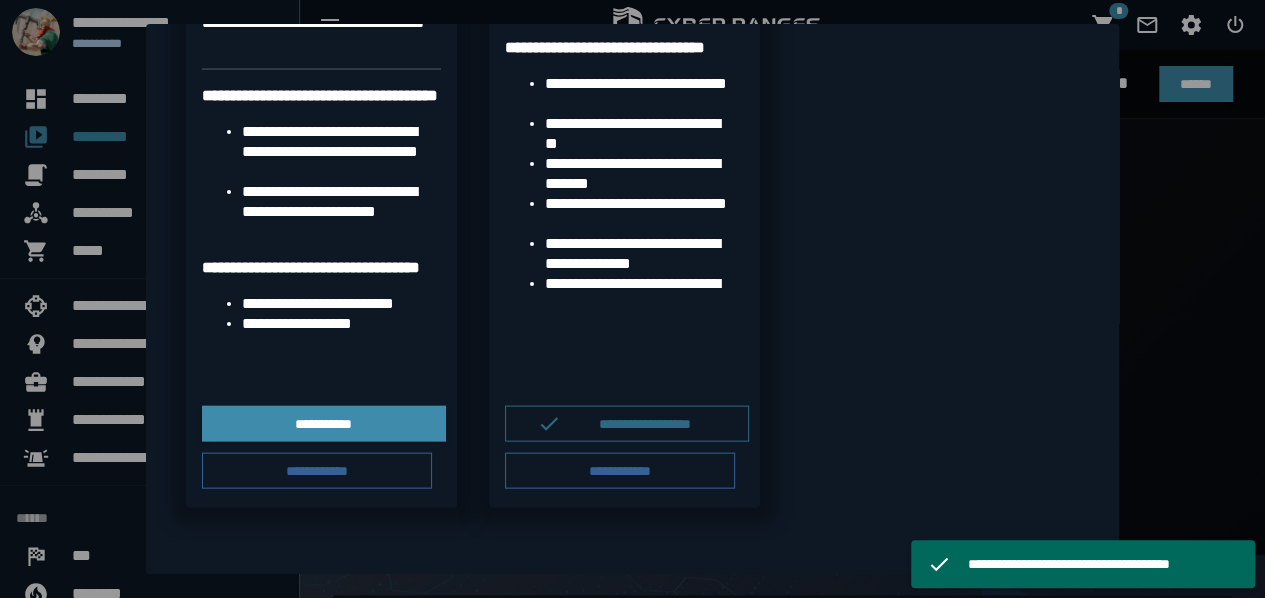 click on "**********" at bounding box center (1103, 564) 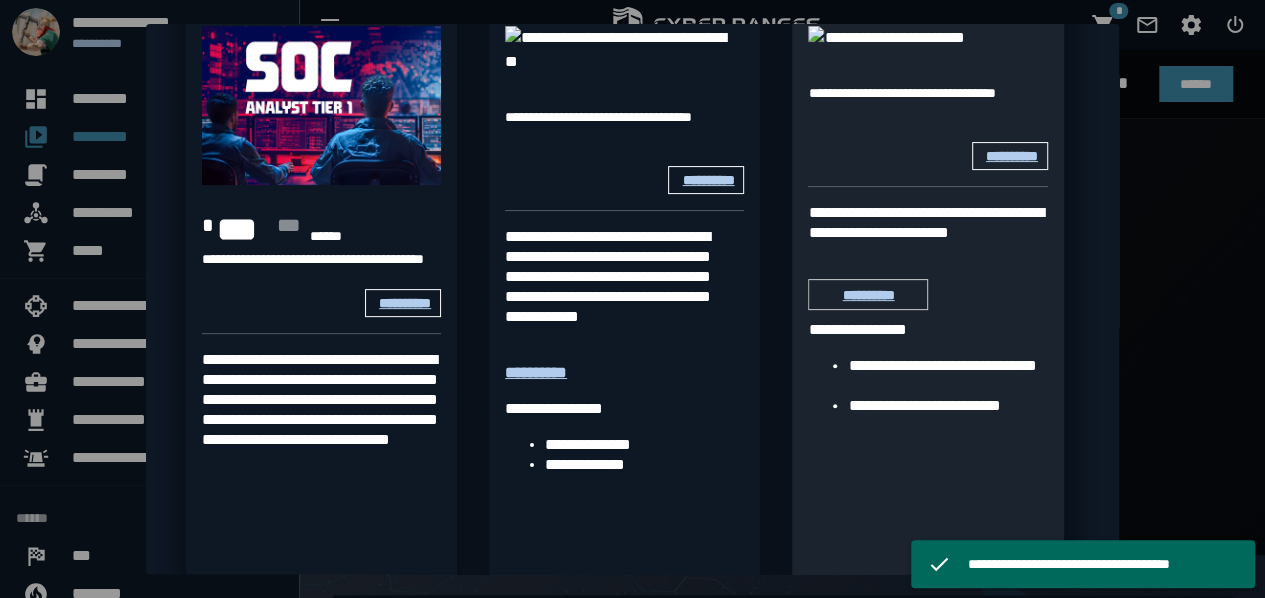 scroll, scrollTop: 0, scrollLeft: 0, axis: both 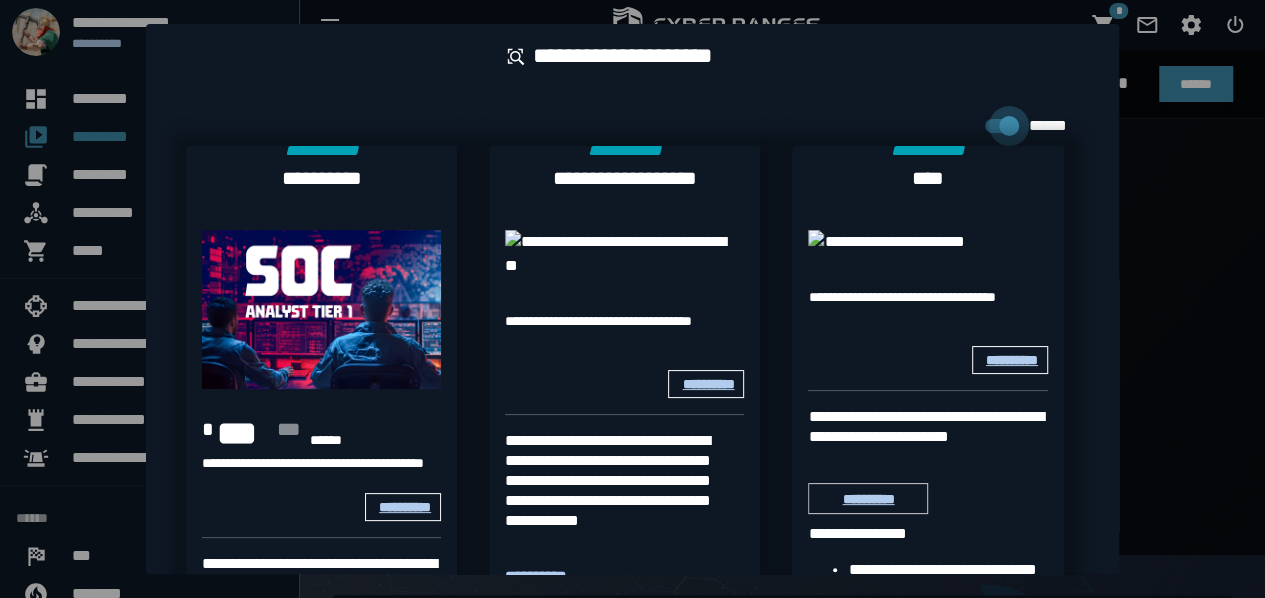 click at bounding box center (632, 299) 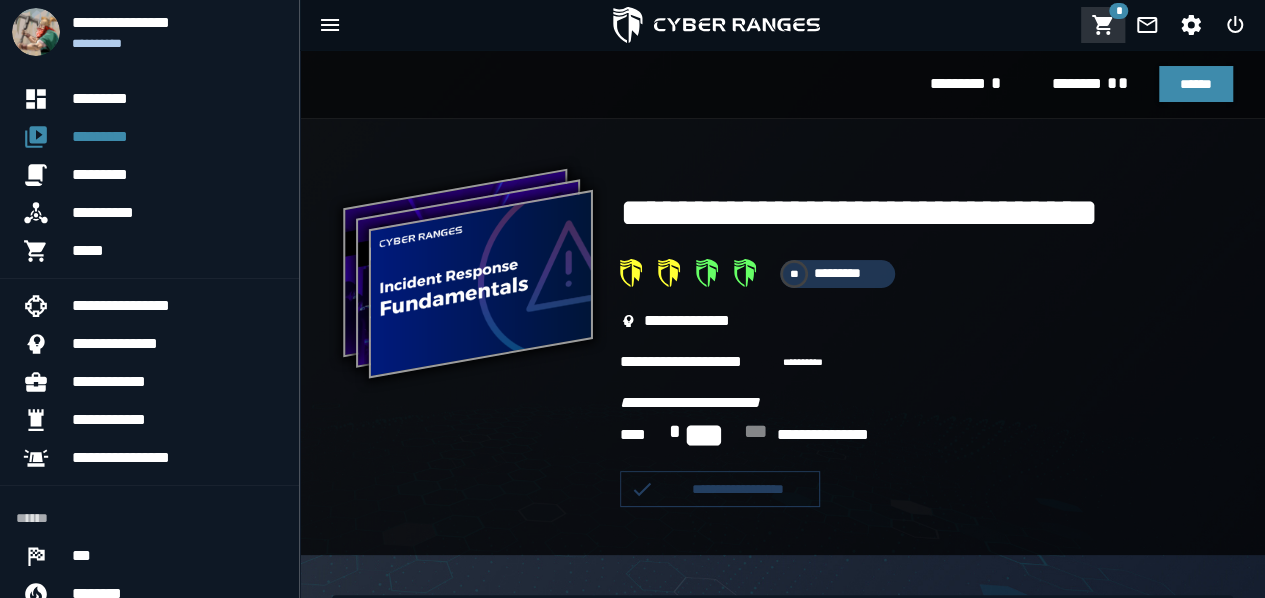 click 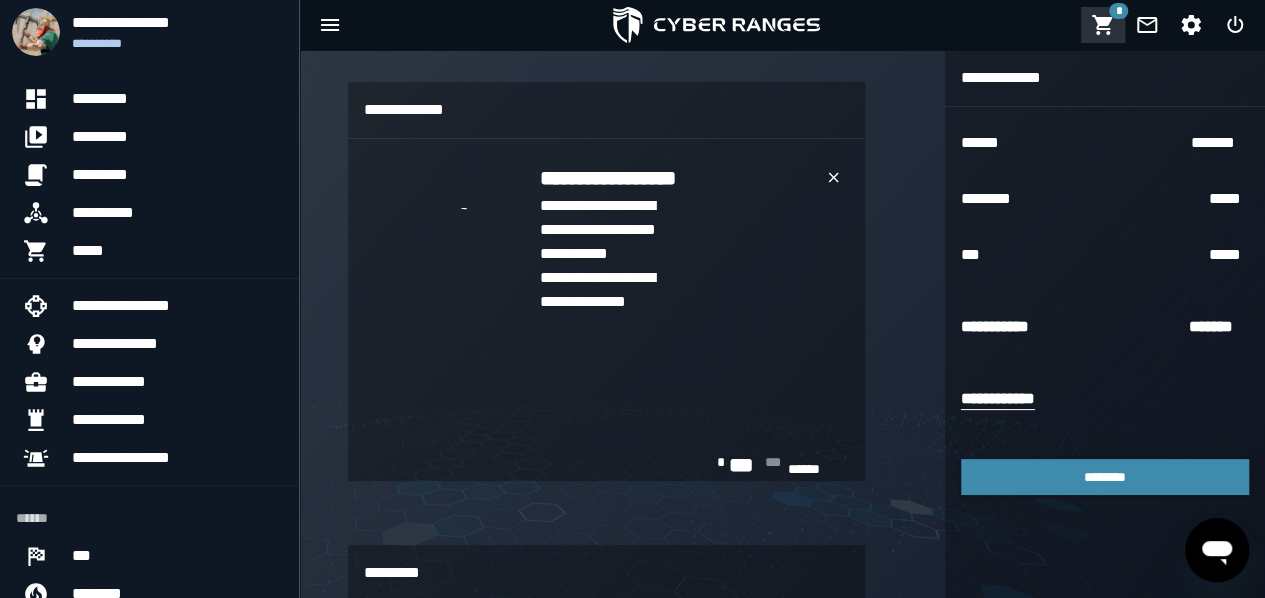 scroll, scrollTop: 0, scrollLeft: 0, axis: both 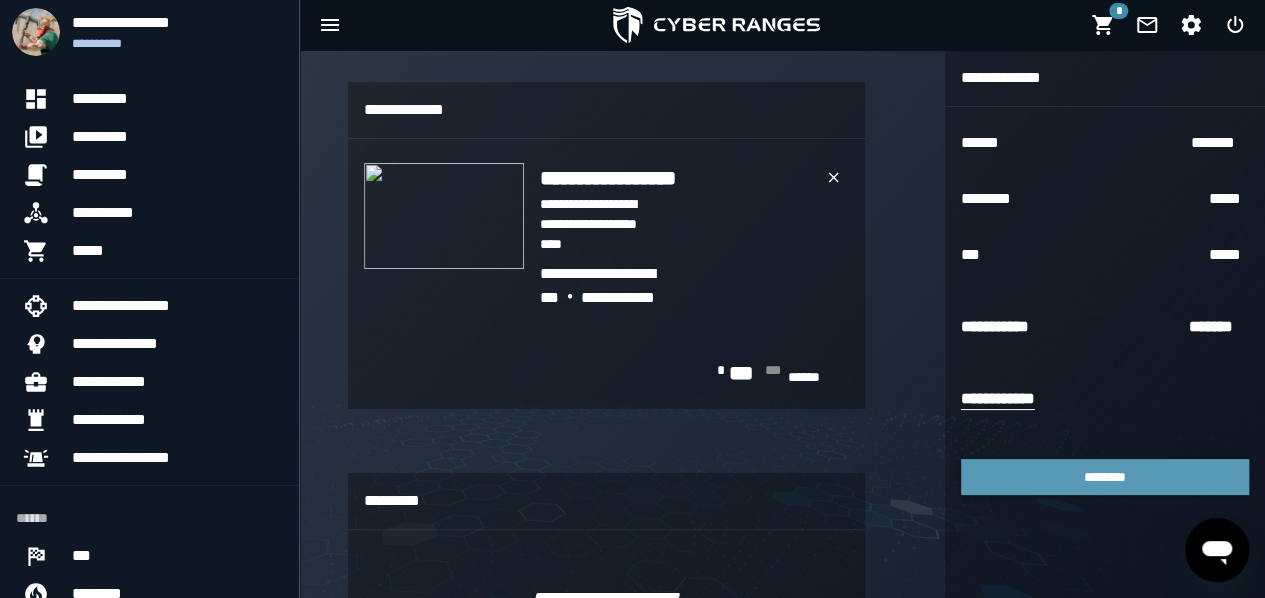 click on "********" at bounding box center (1105, 477) 